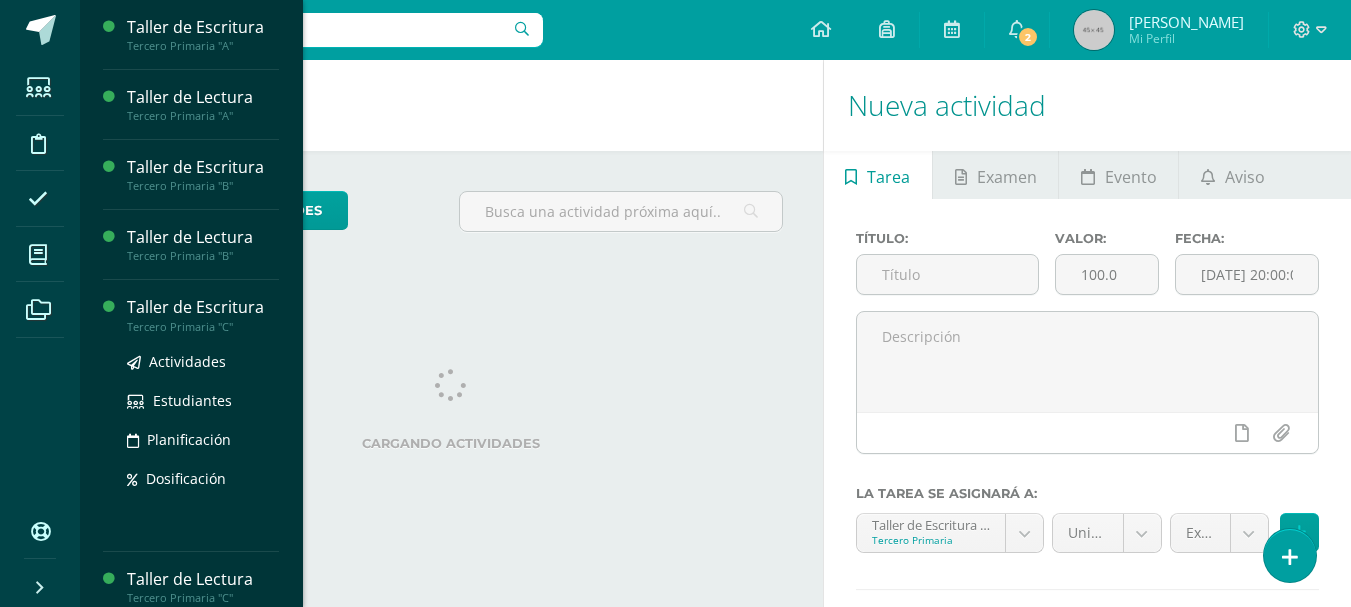 scroll, scrollTop: 0, scrollLeft: 0, axis: both 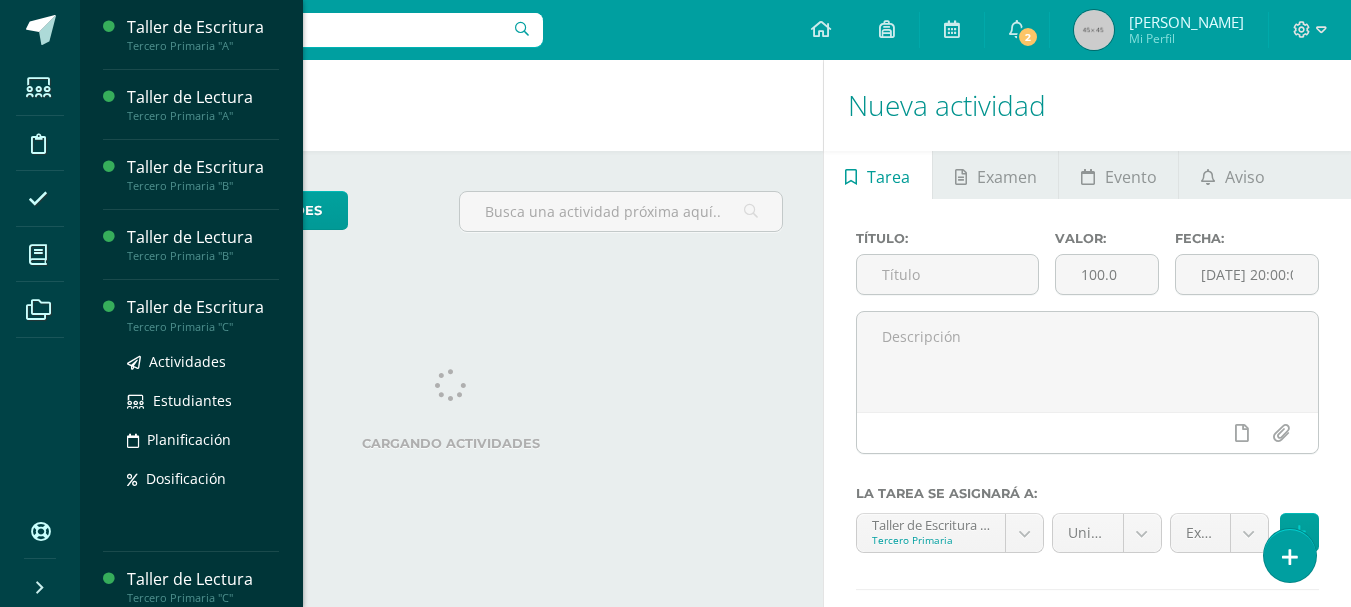 click on "Taller de Escritura" at bounding box center [203, 307] 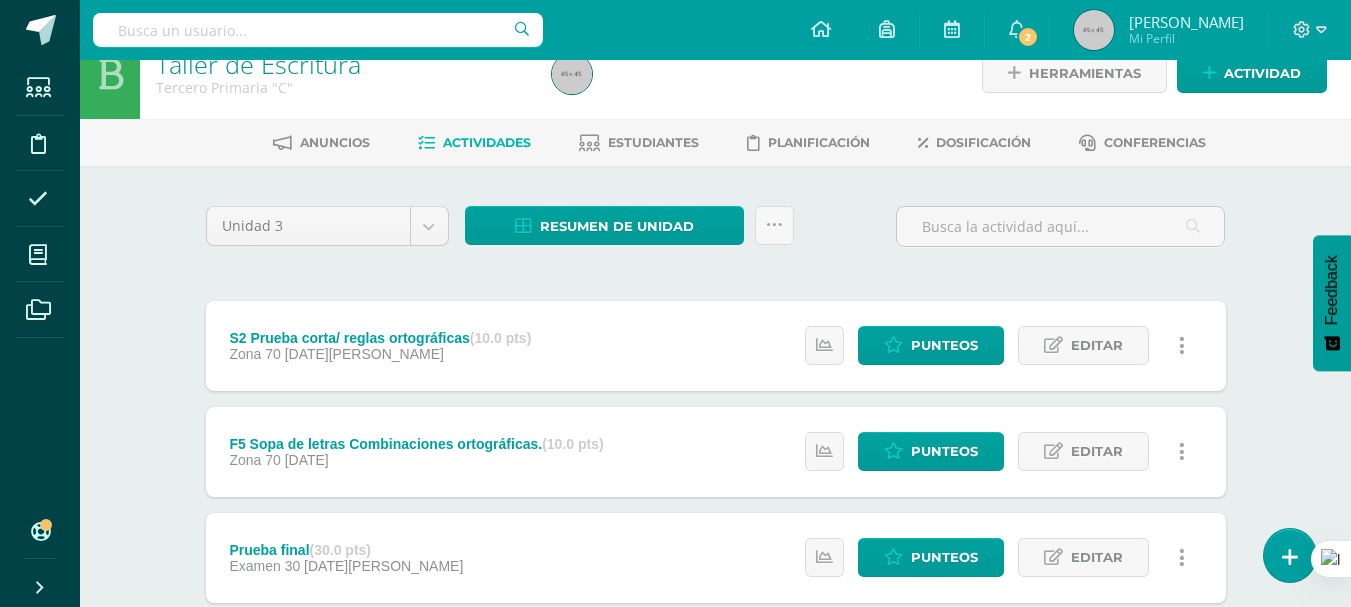 scroll, scrollTop: 0, scrollLeft: 0, axis: both 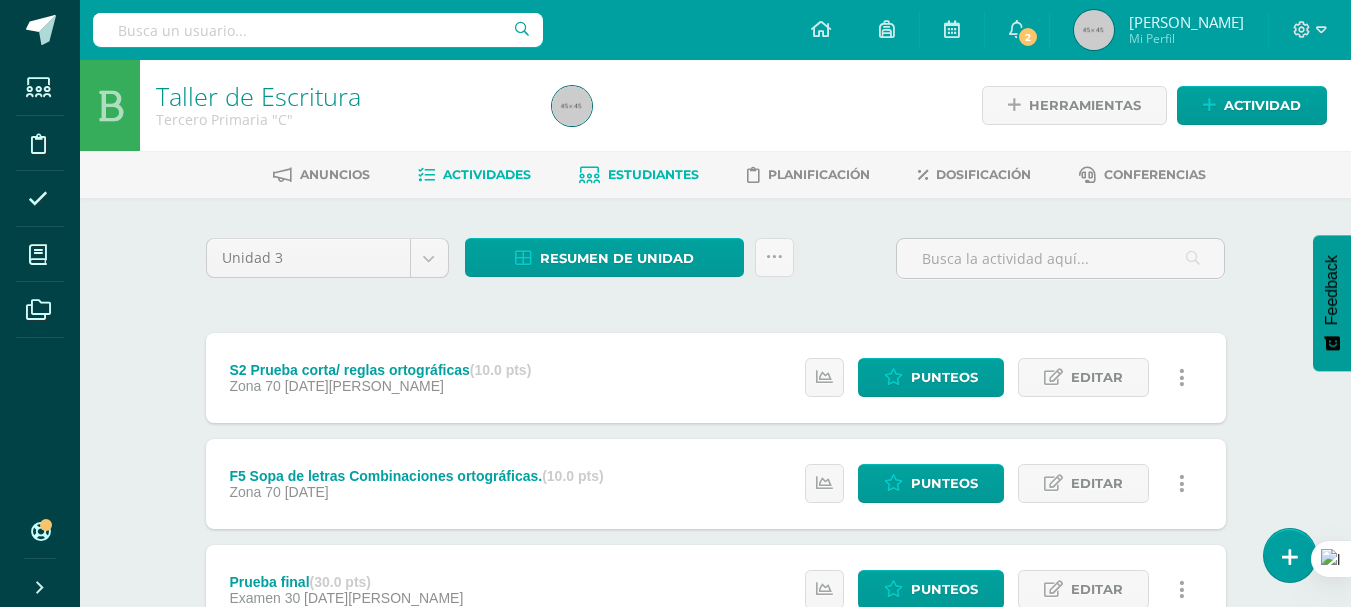 click on "Estudiantes" at bounding box center [653, 174] 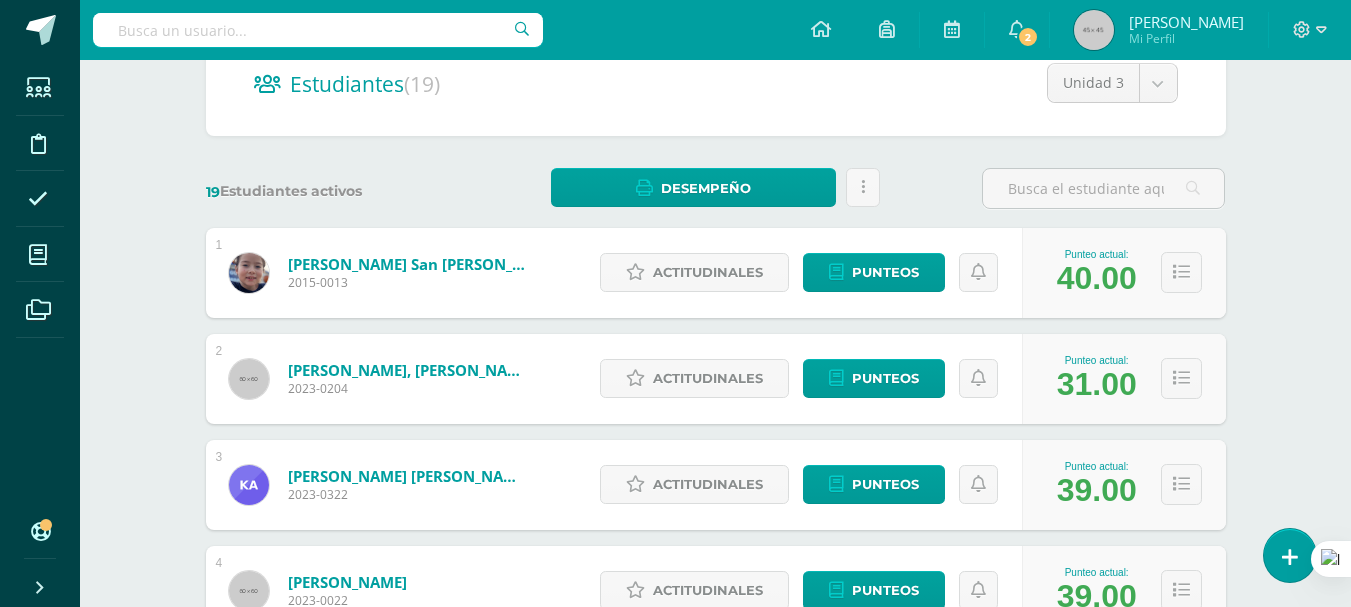 scroll, scrollTop: 0, scrollLeft: 0, axis: both 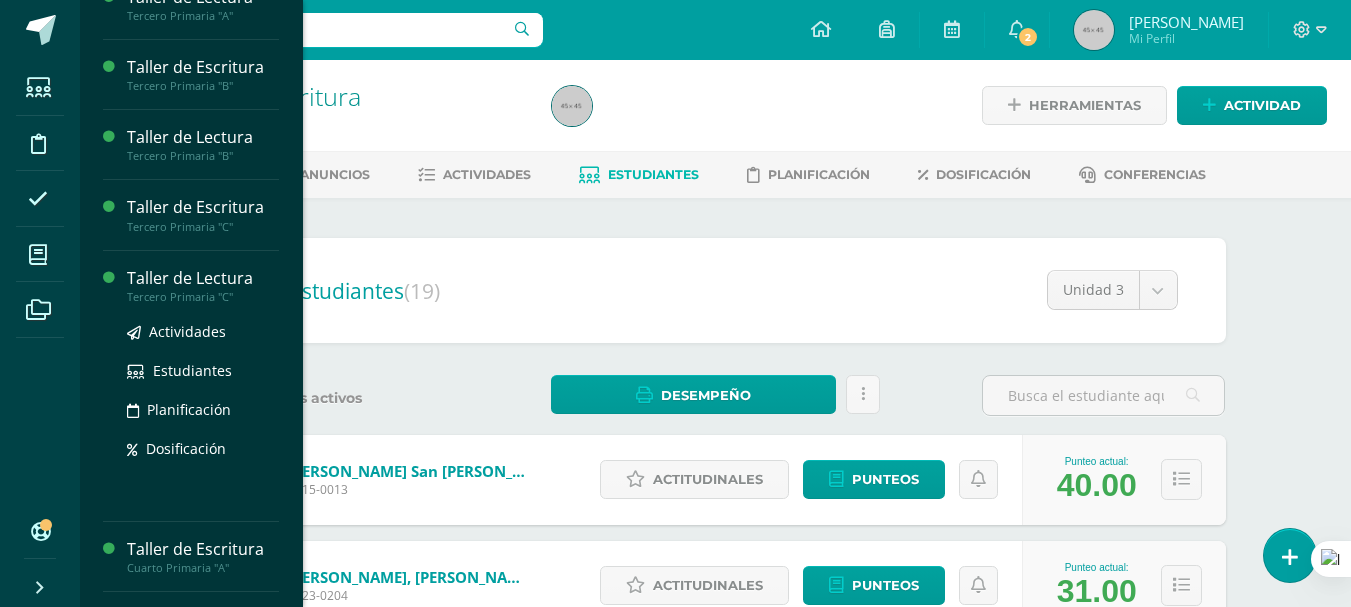 click on "Tercero
Primaria
"C"" at bounding box center (203, 297) 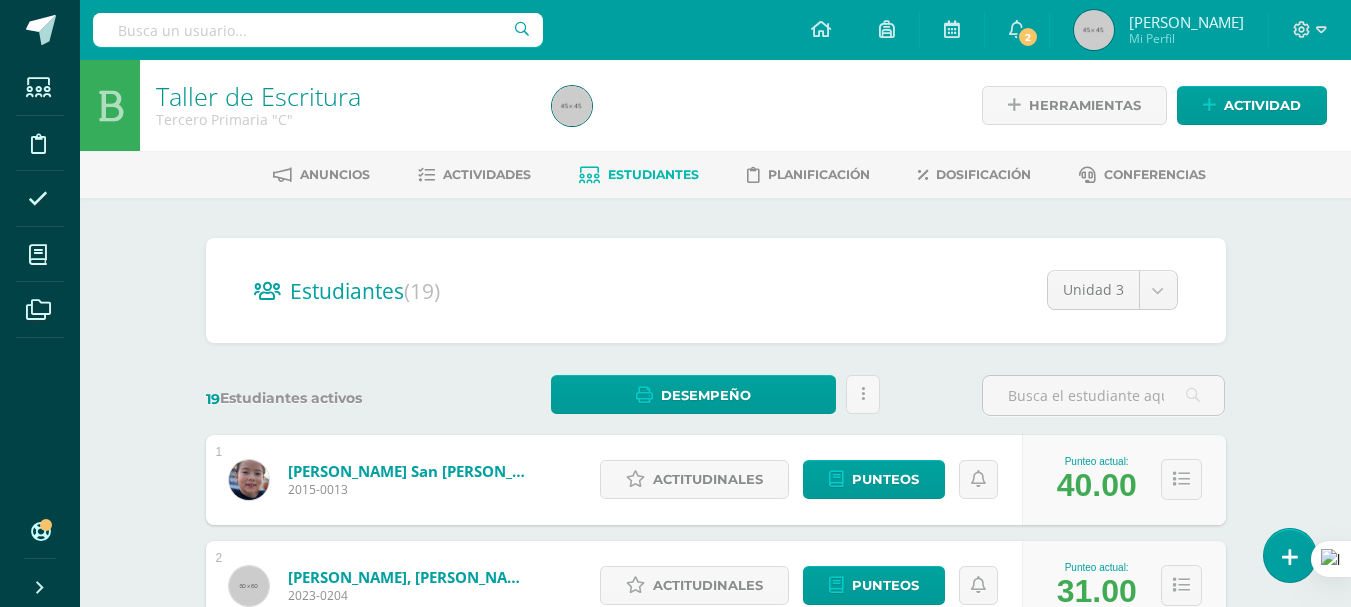 scroll, scrollTop: 0, scrollLeft: 0, axis: both 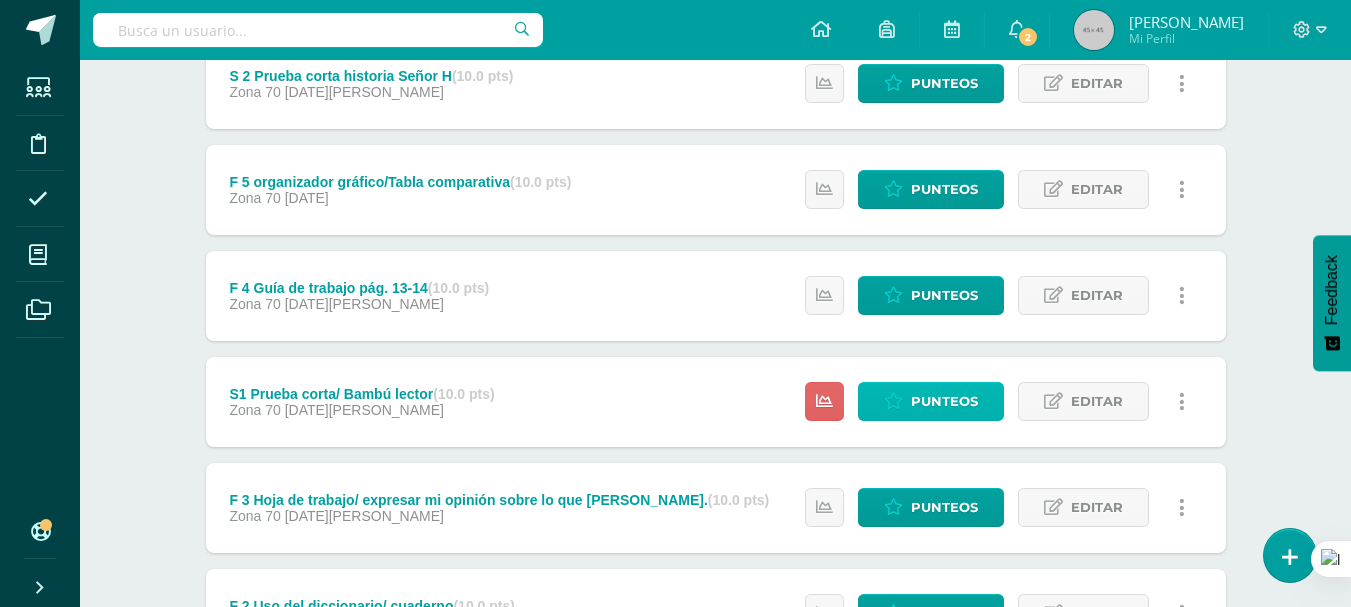 drag, startPoint x: 940, startPoint y: 401, endPoint x: 924, endPoint y: 402, distance: 16.03122 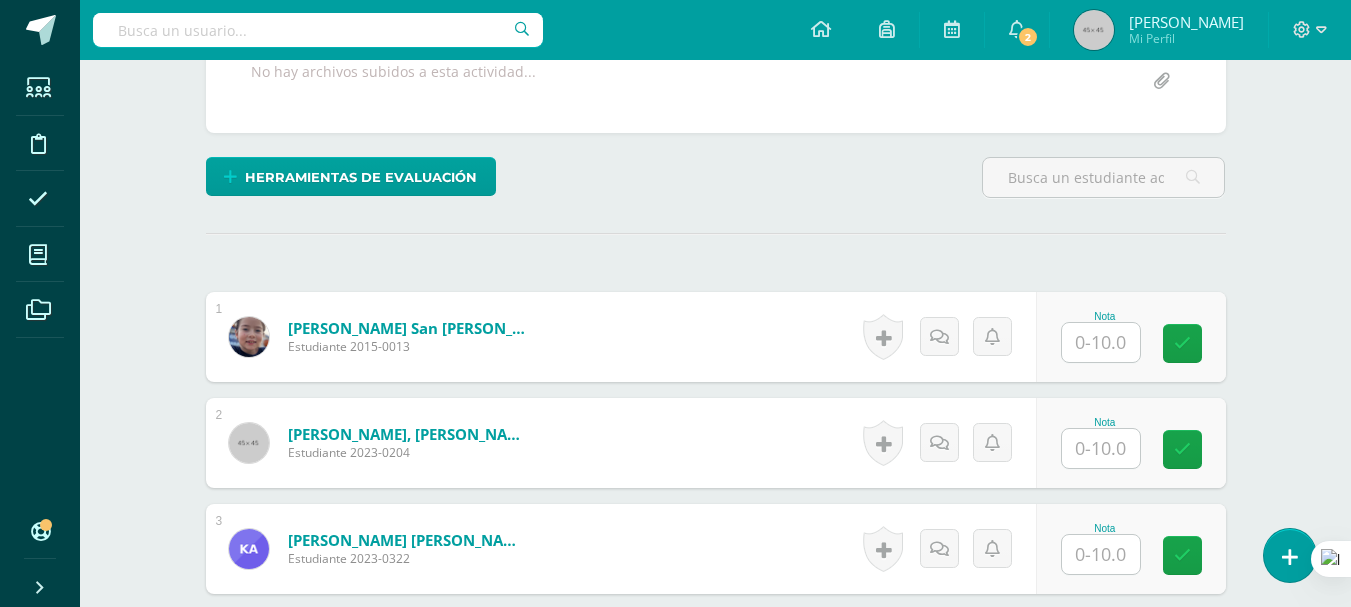 scroll, scrollTop: 423, scrollLeft: 0, axis: vertical 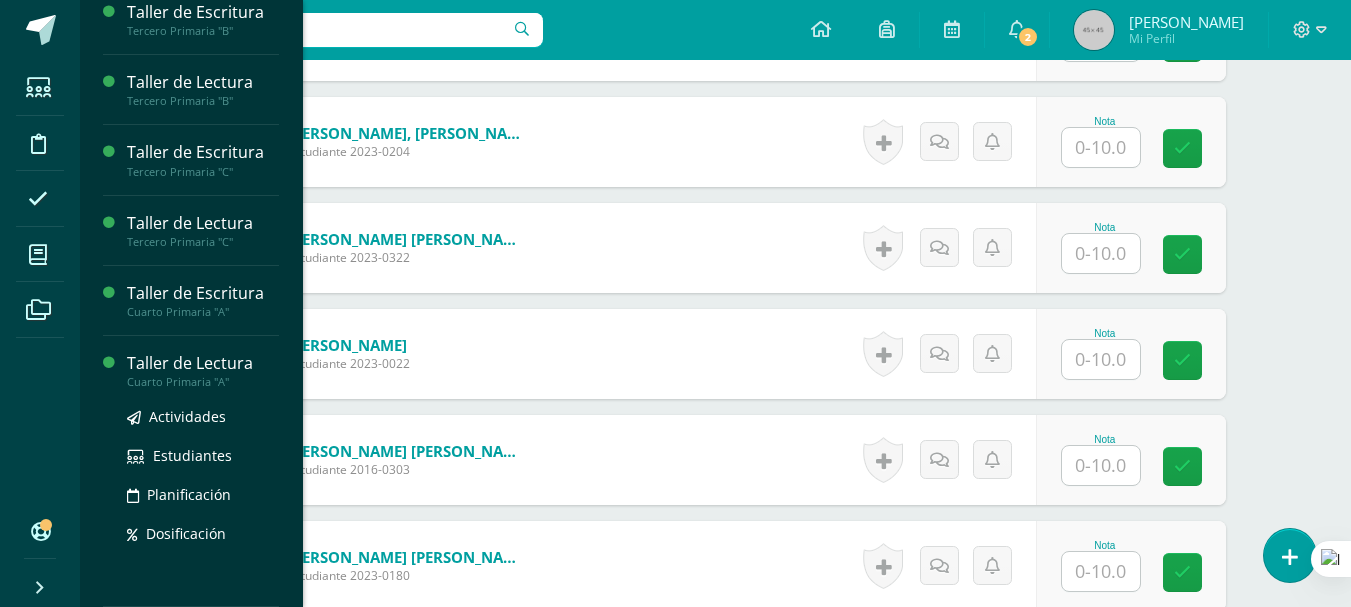 click on "Taller de Lectura" at bounding box center [203, 363] 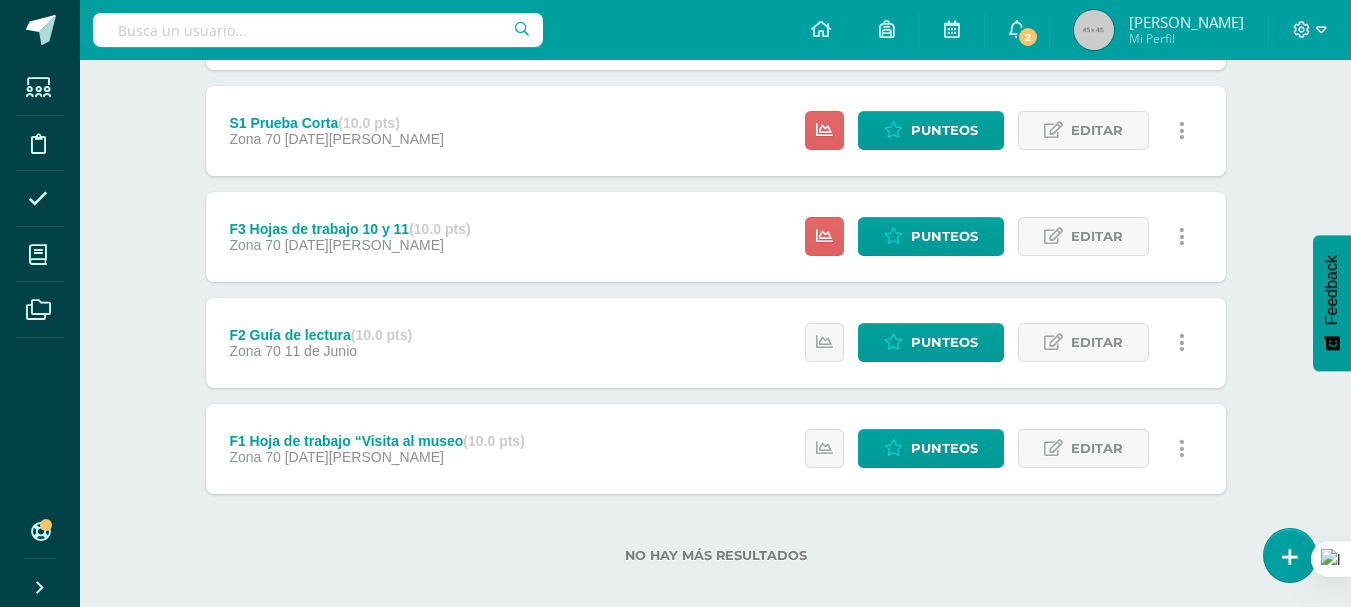 scroll, scrollTop: 691, scrollLeft: 0, axis: vertical 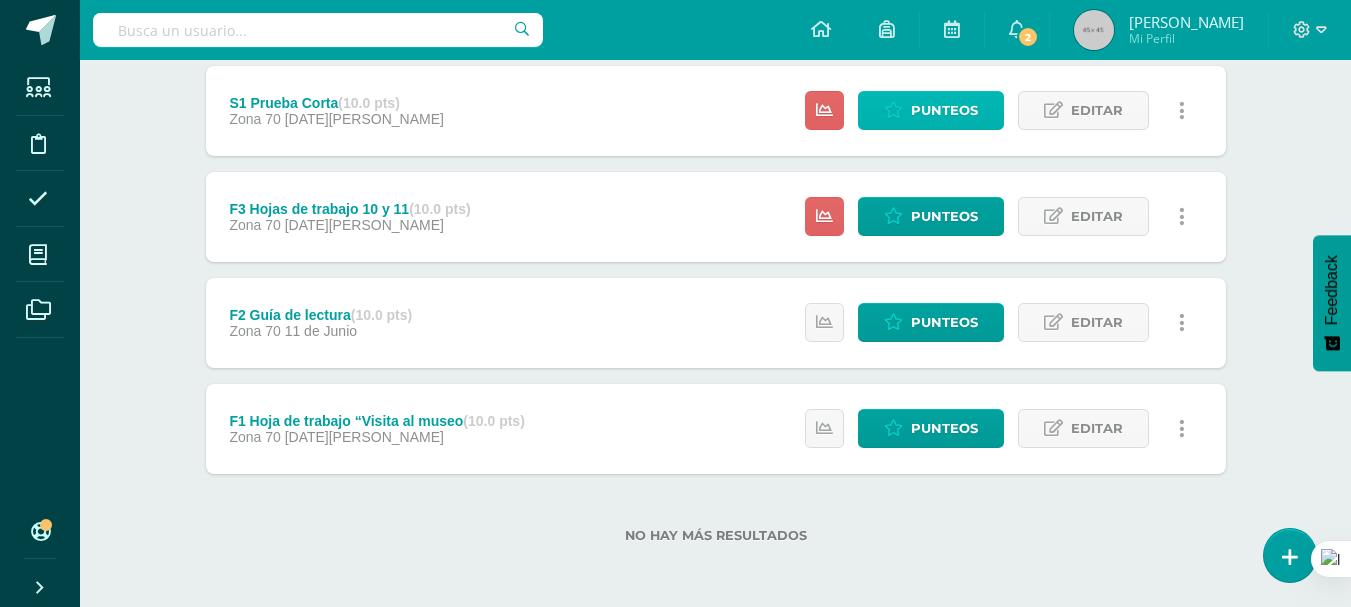 click on "Punteos" at bounding box center (944, 110) 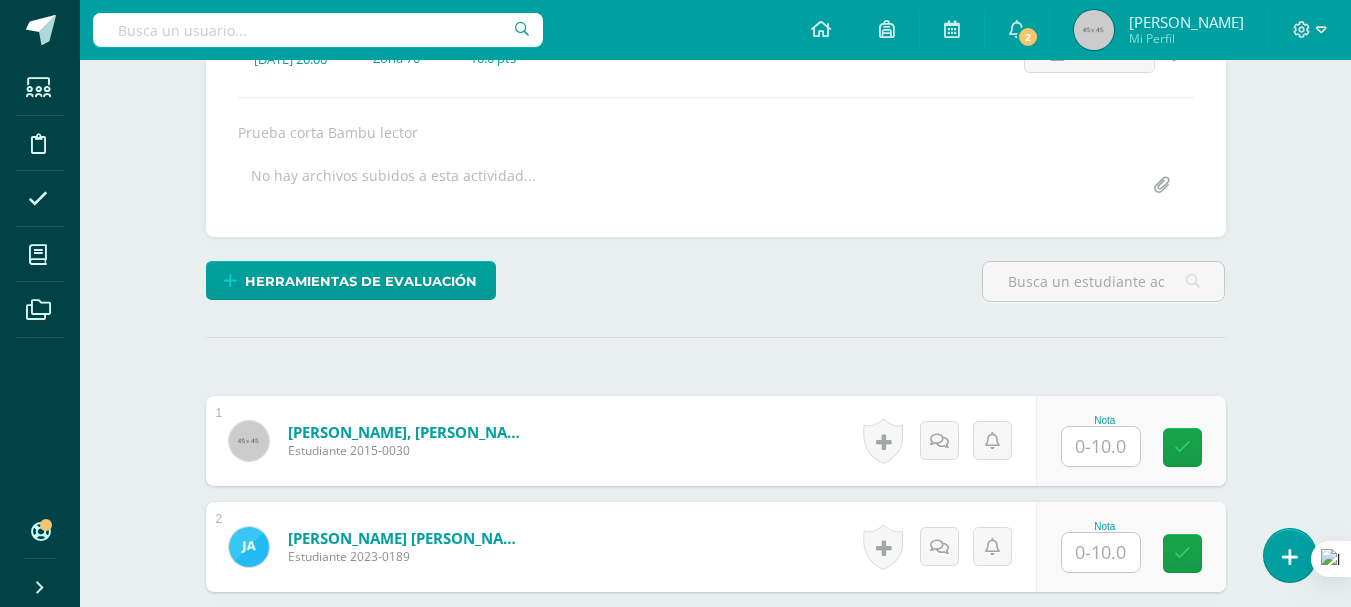 scroll, scrollTop: 319, scrollLeft: 0, axis: vertical 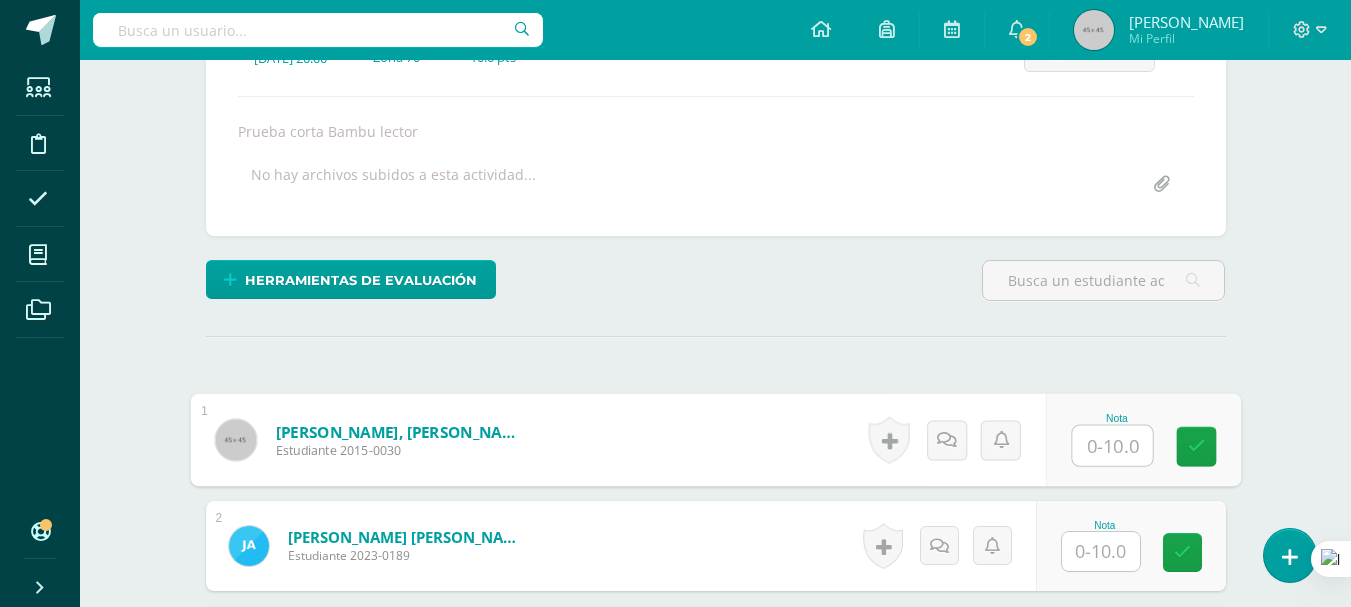 click at bounding box center (1112, 446) 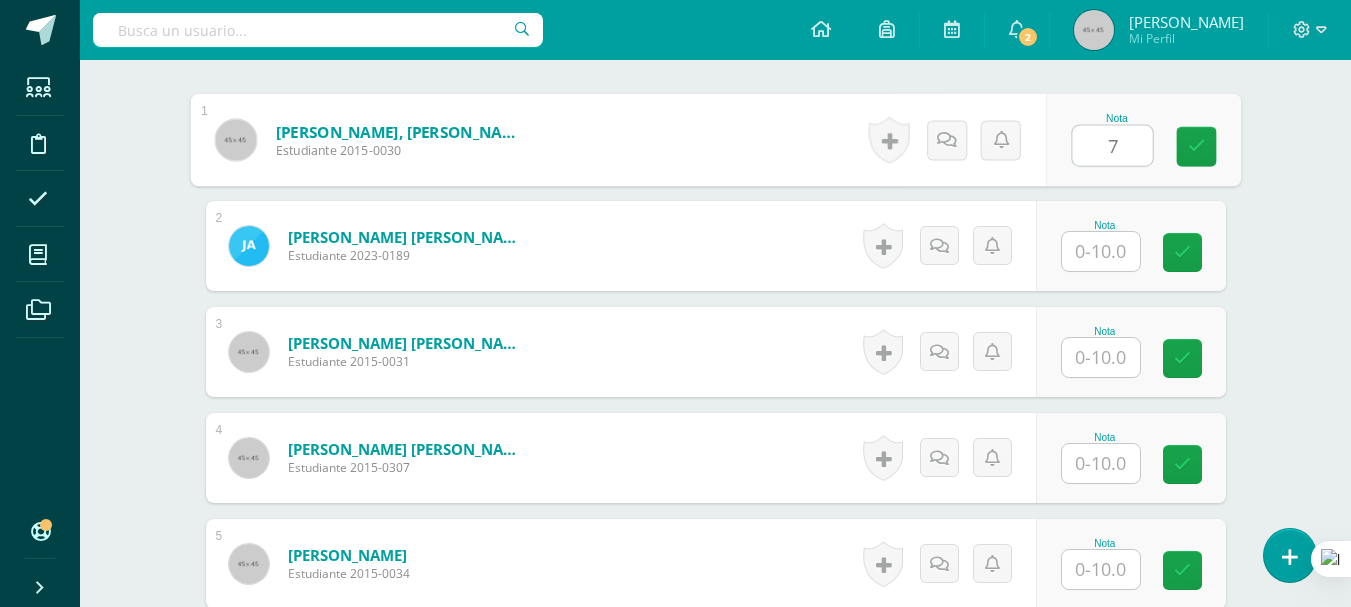 scroll, scrollTop: 620, scrollLeft: 0, axis: vertical 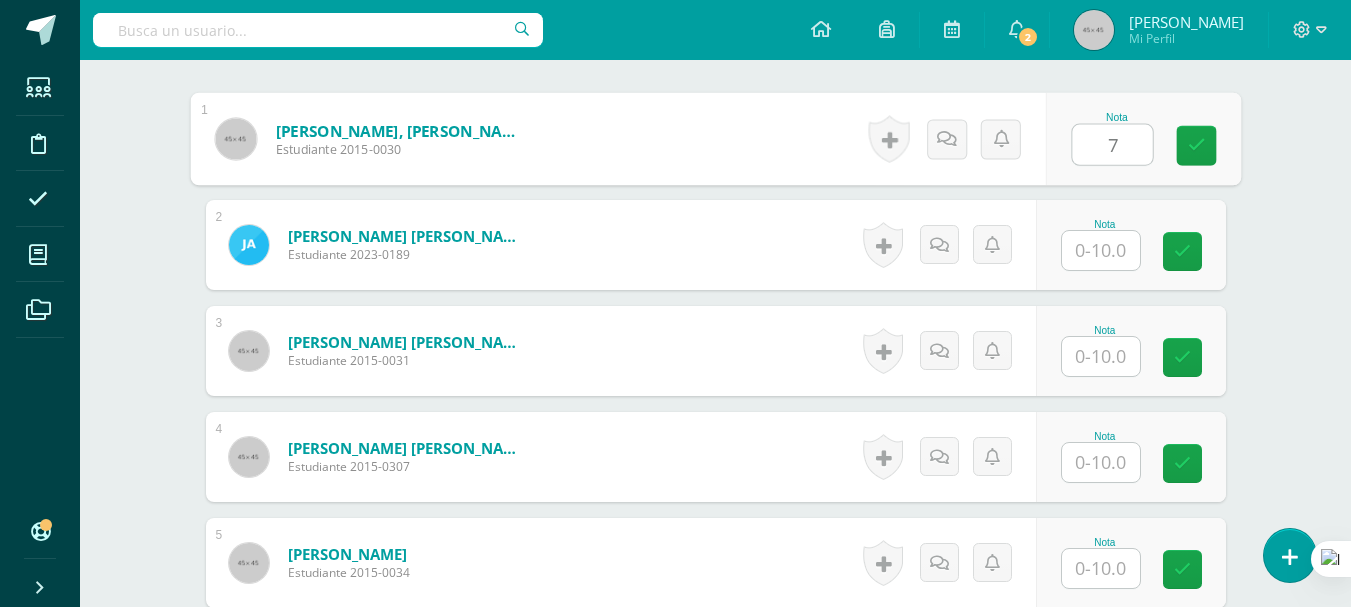 type on "7" 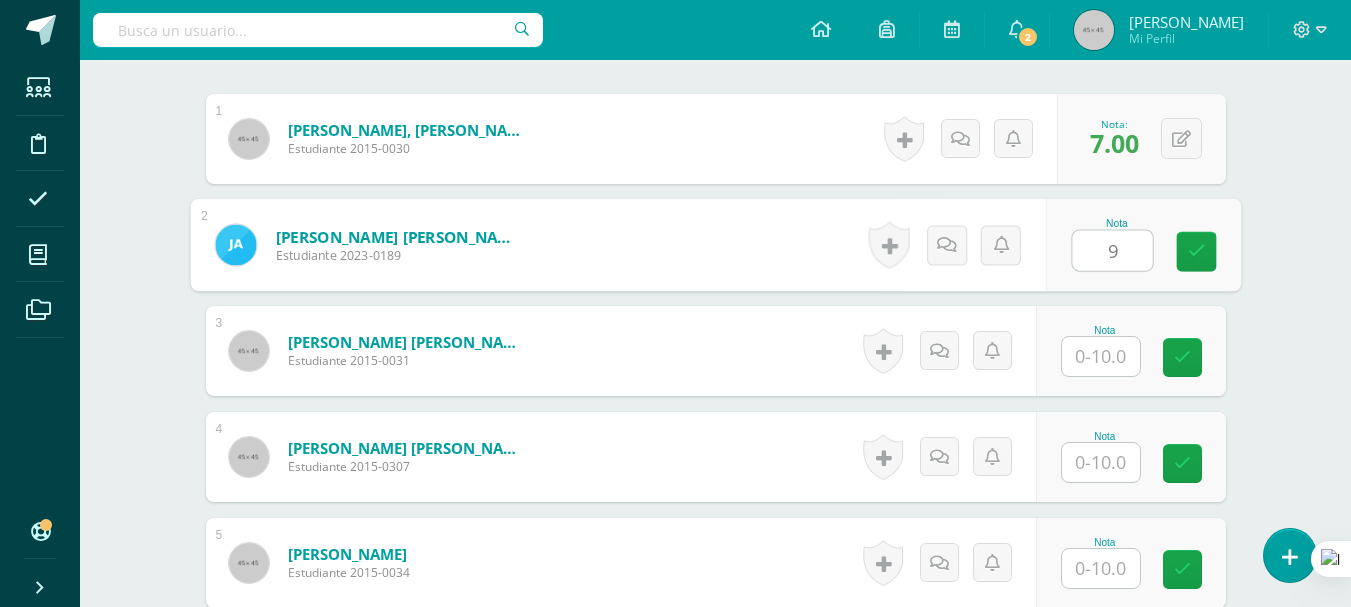 type on "9" 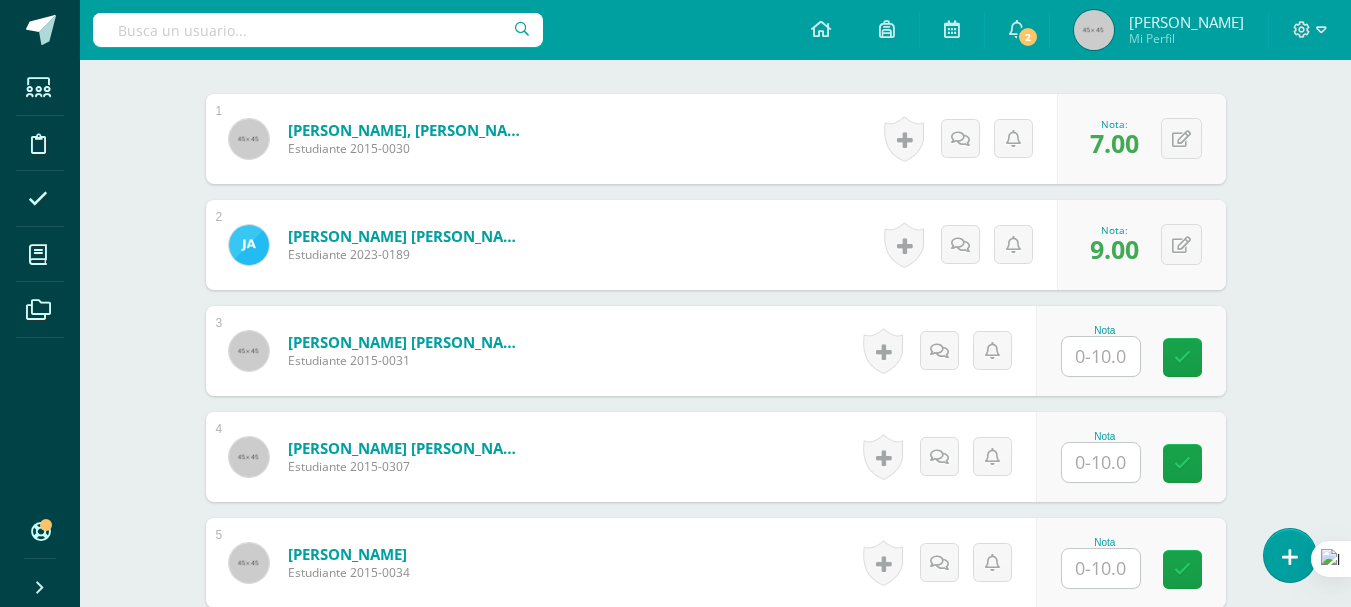 click at bounding box center [1101, 356] 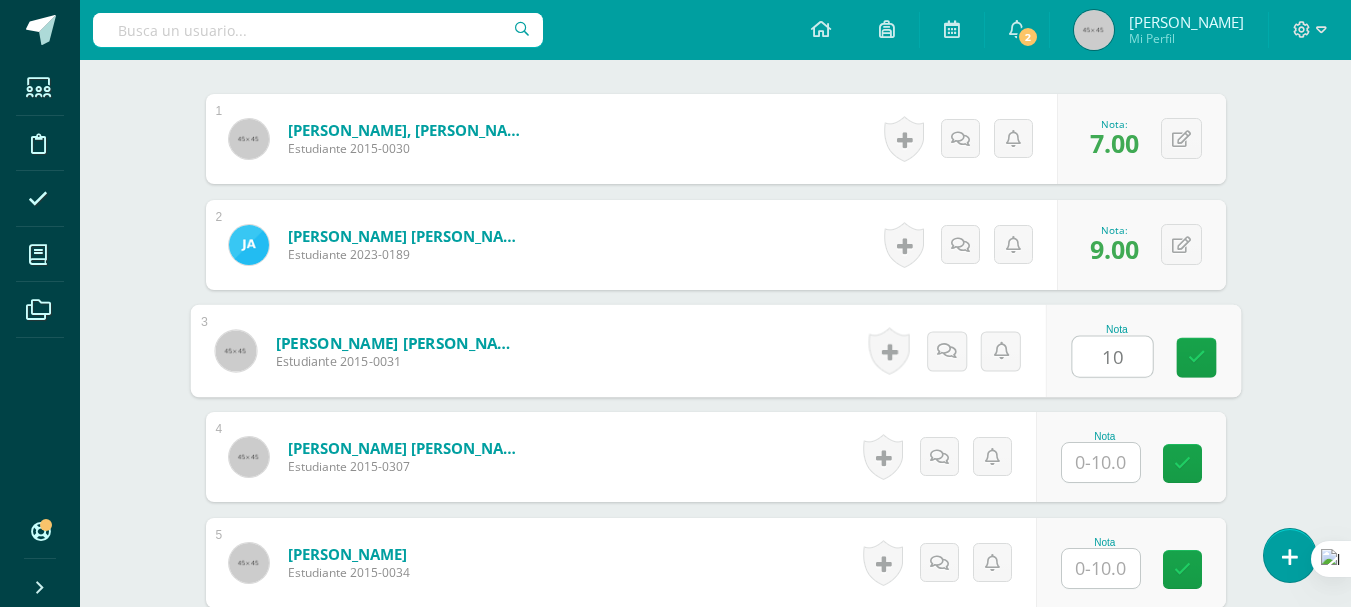 type on "10" 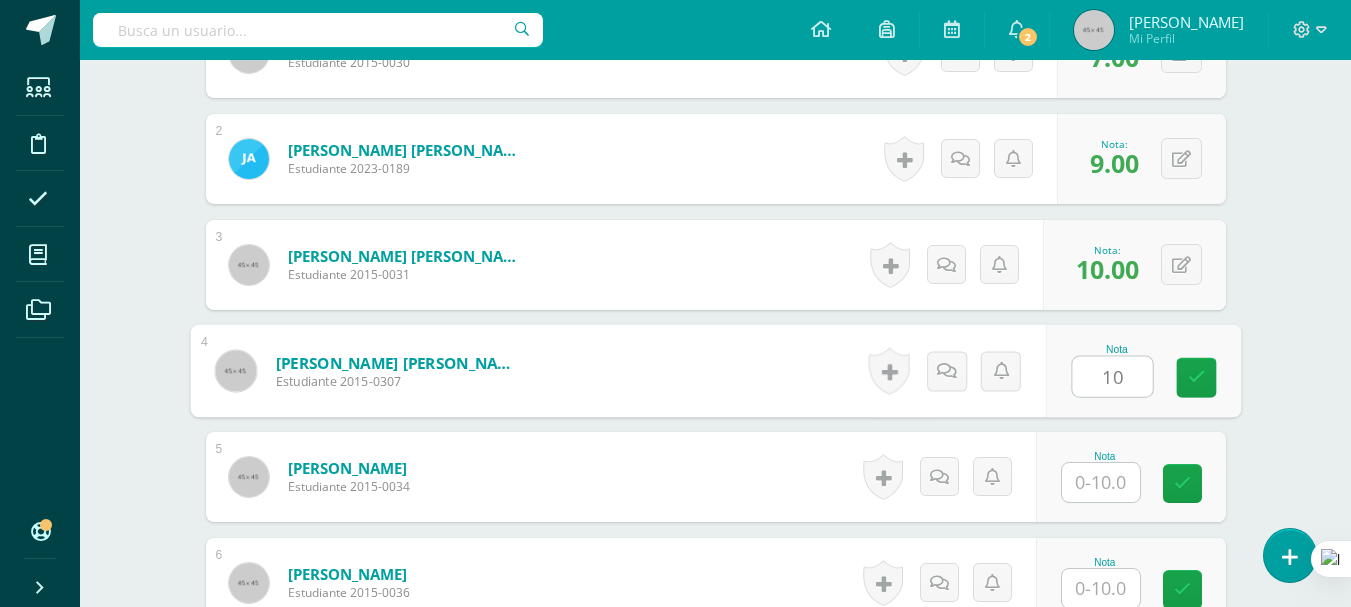 scroll, scrollTop: 820, scrollLeft: 0, axis: vertical 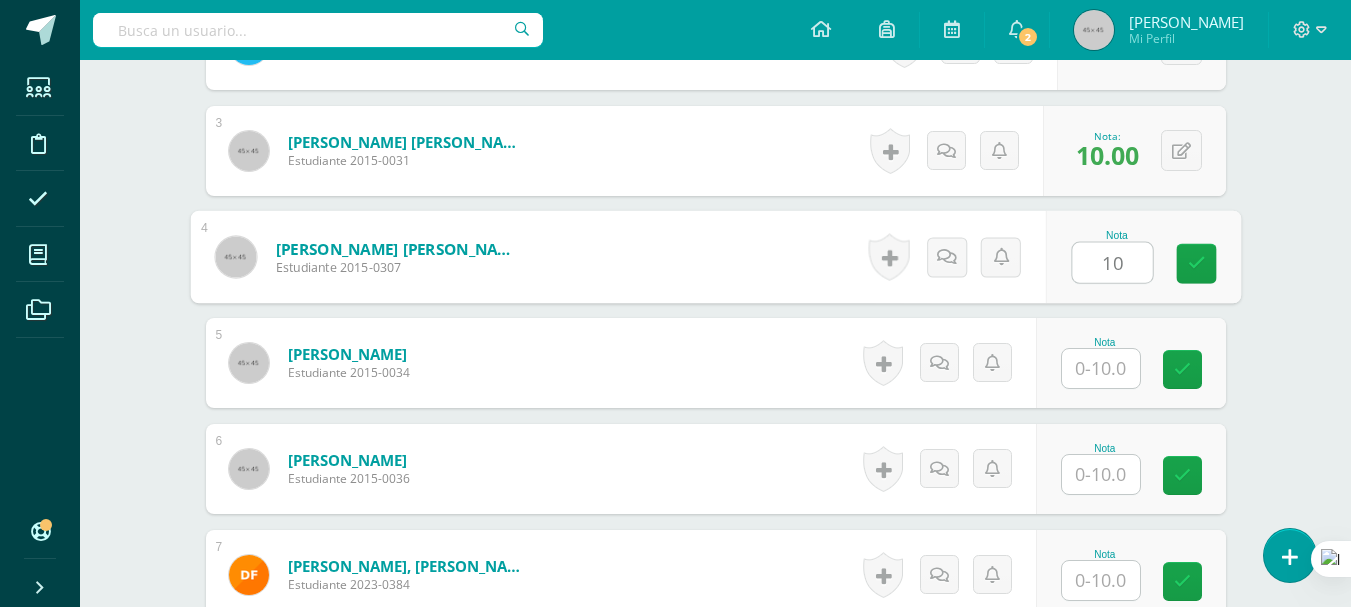type on "10" 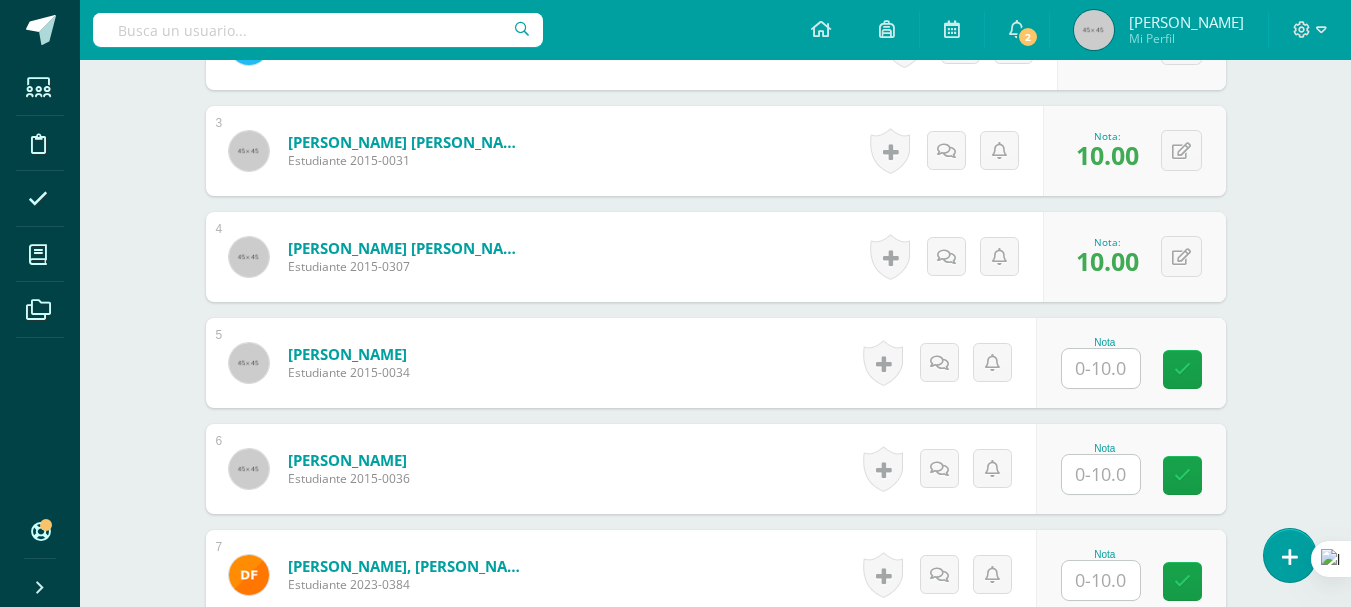 click at bounding box center (1101, 368) 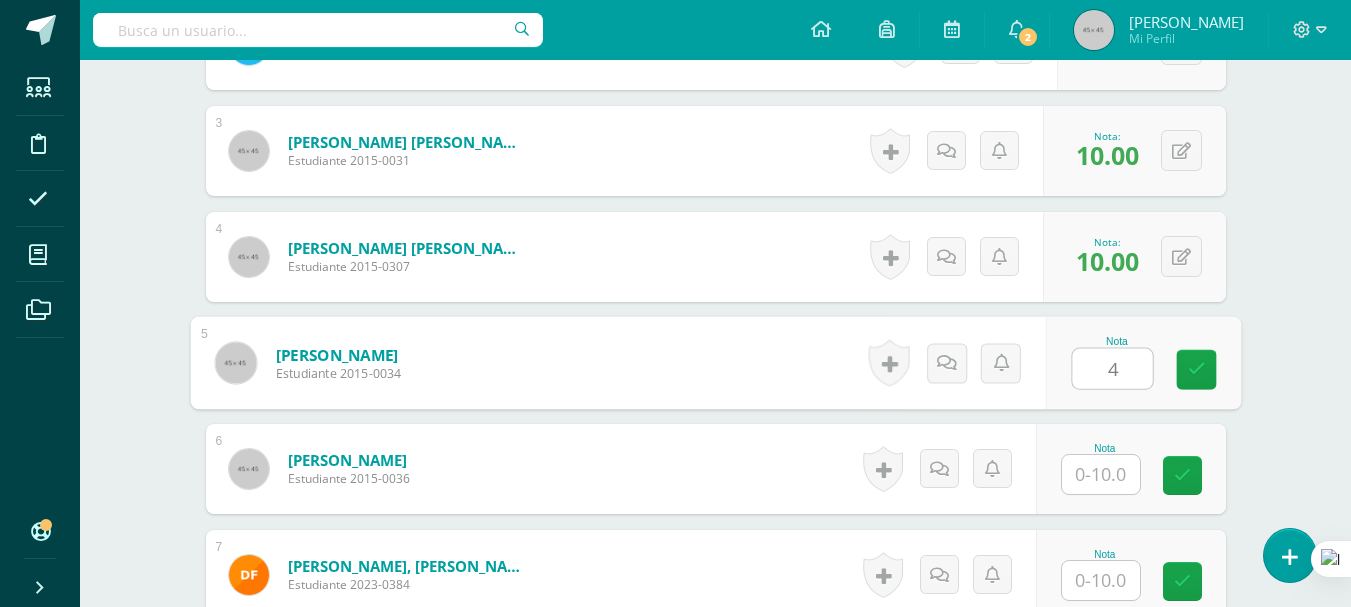 type on "4" 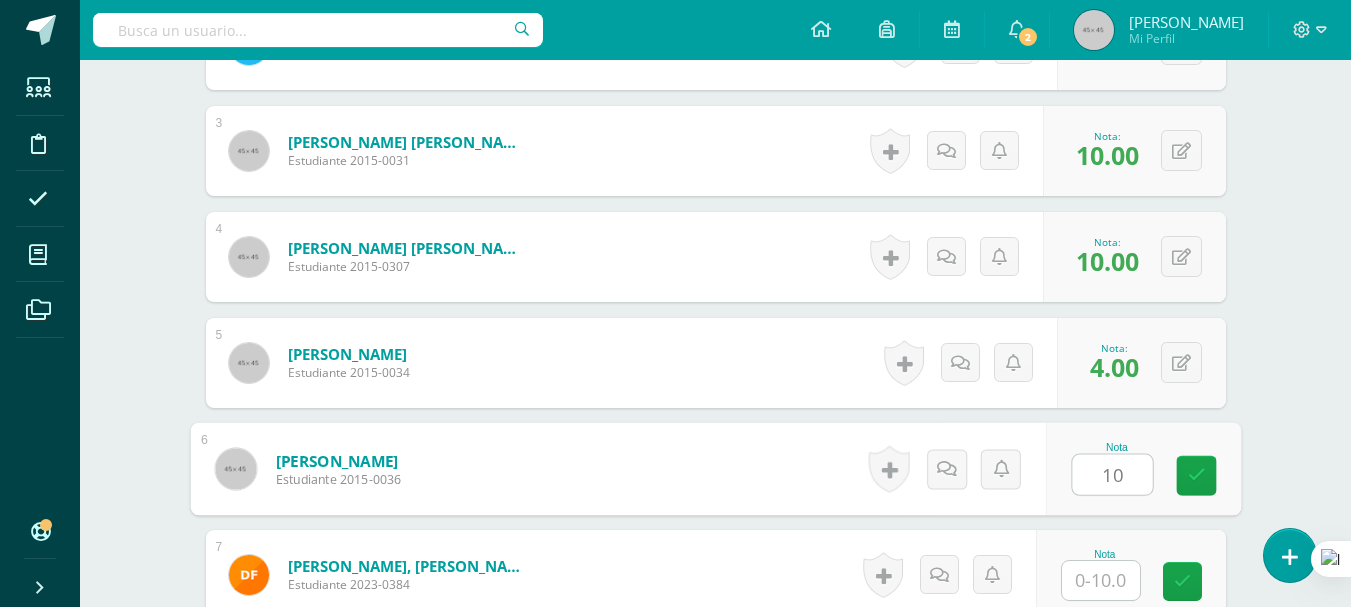 type on "10" 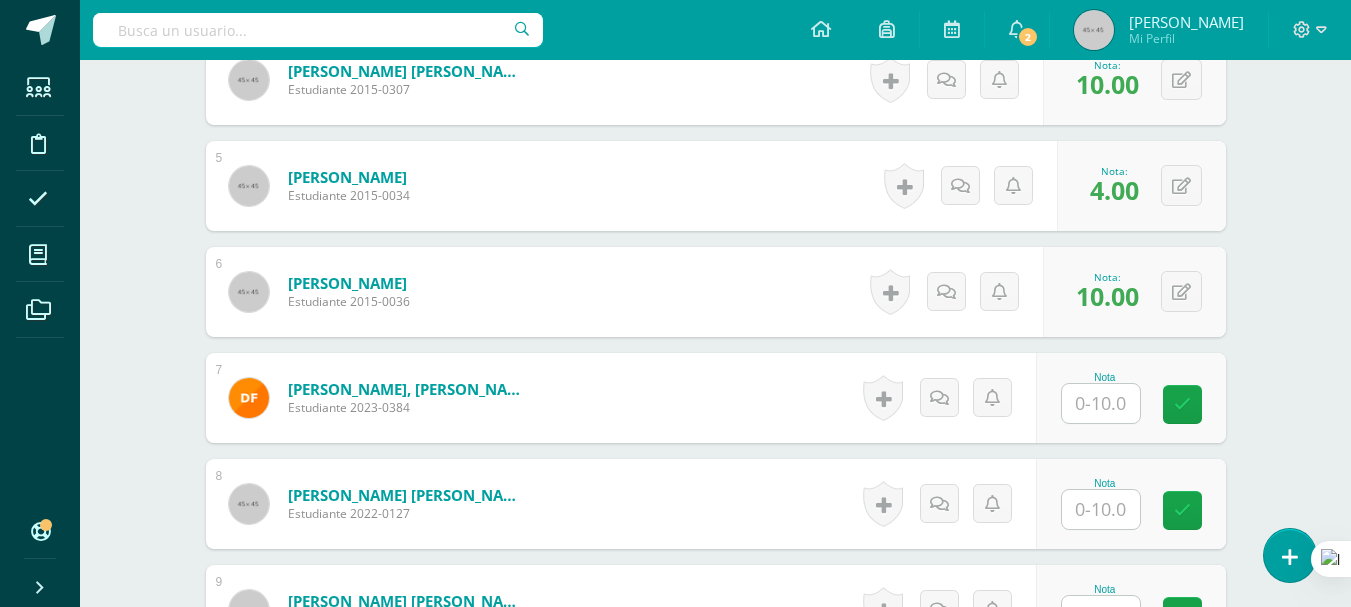 scroll, scrollTop: 1020, scrollLeft: 0, axis: vertical 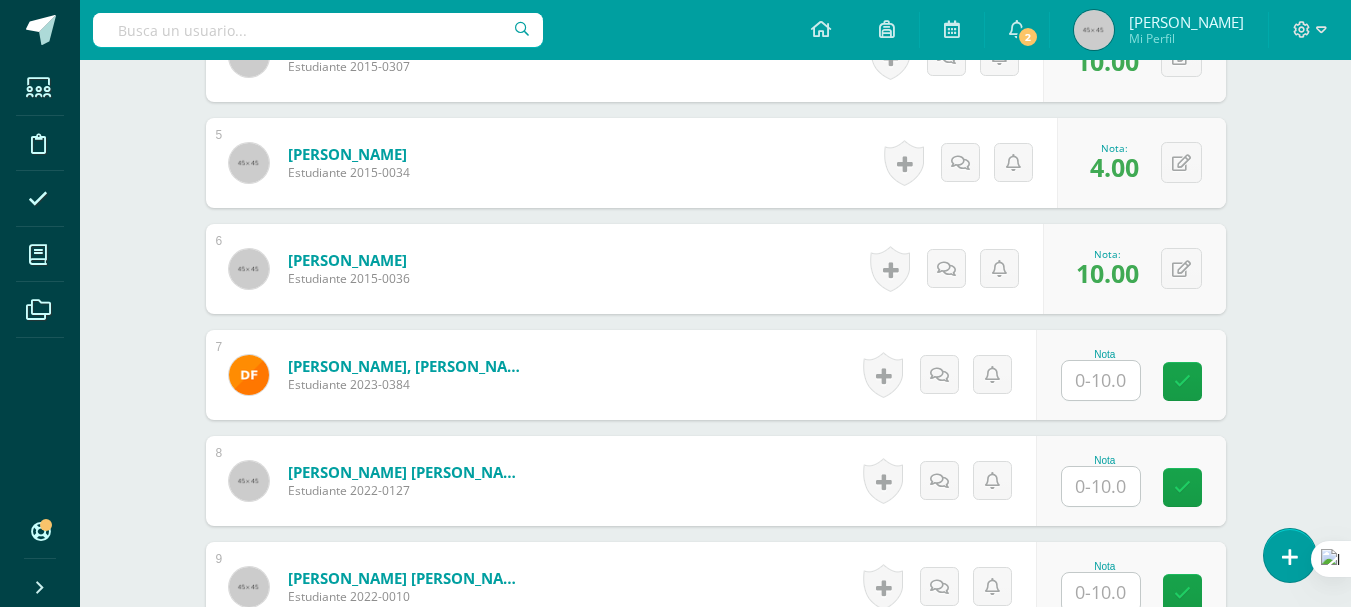 click at bounding box center [1101, 380] 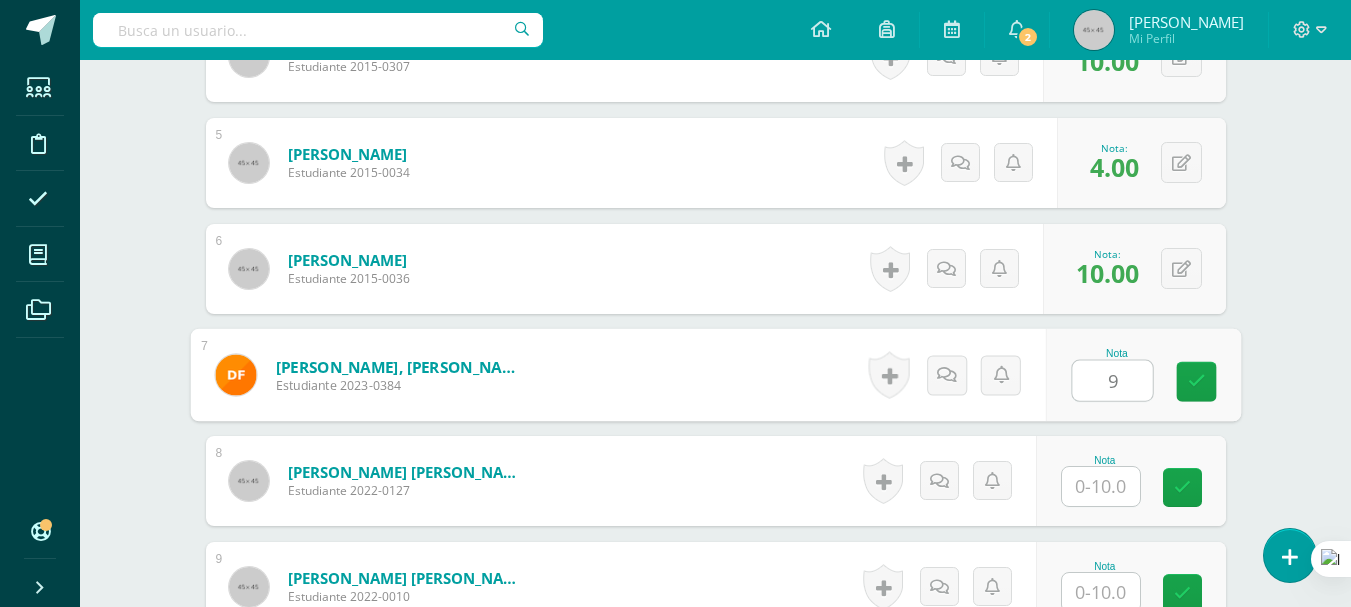 type on "9" 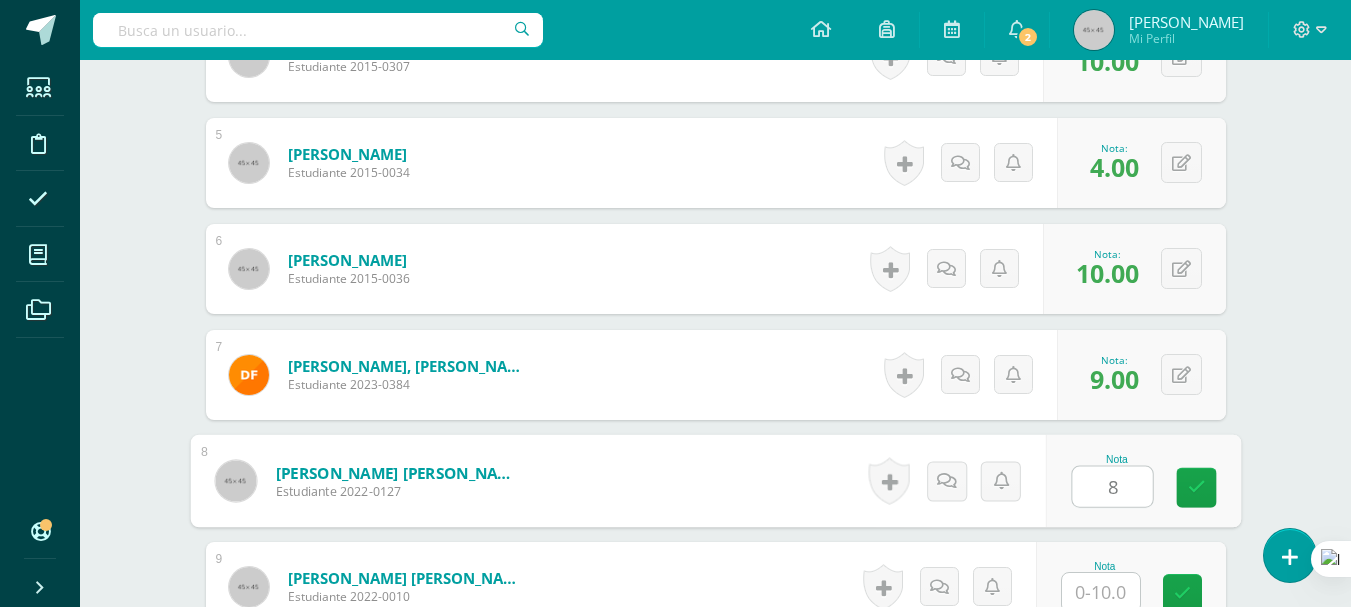 type on "8" 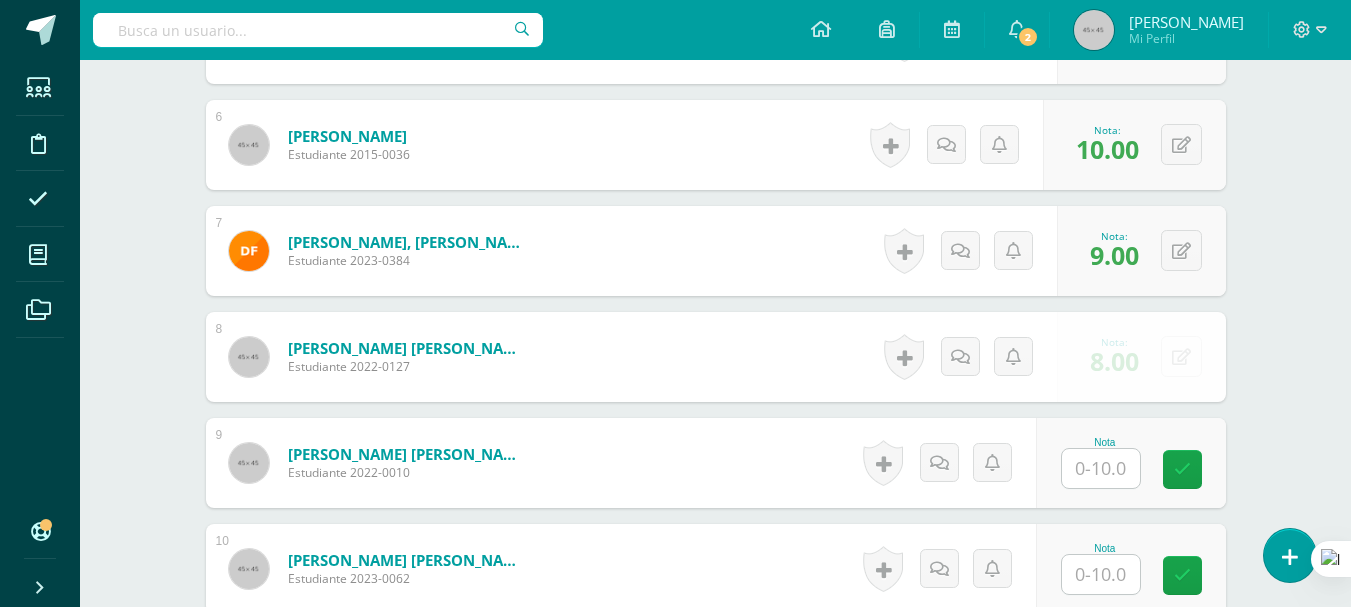 scroll, scrollTop: 1220, scrollLeft: 0, axis: vertical 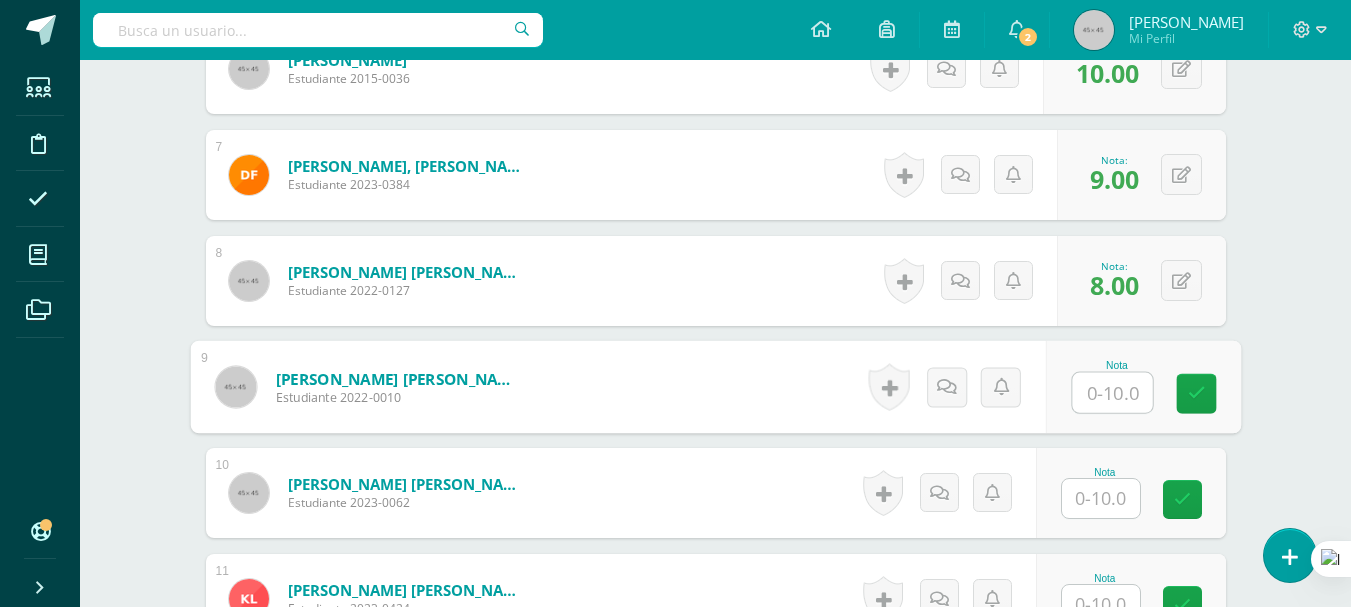 click at bounding box center (1112, 393) 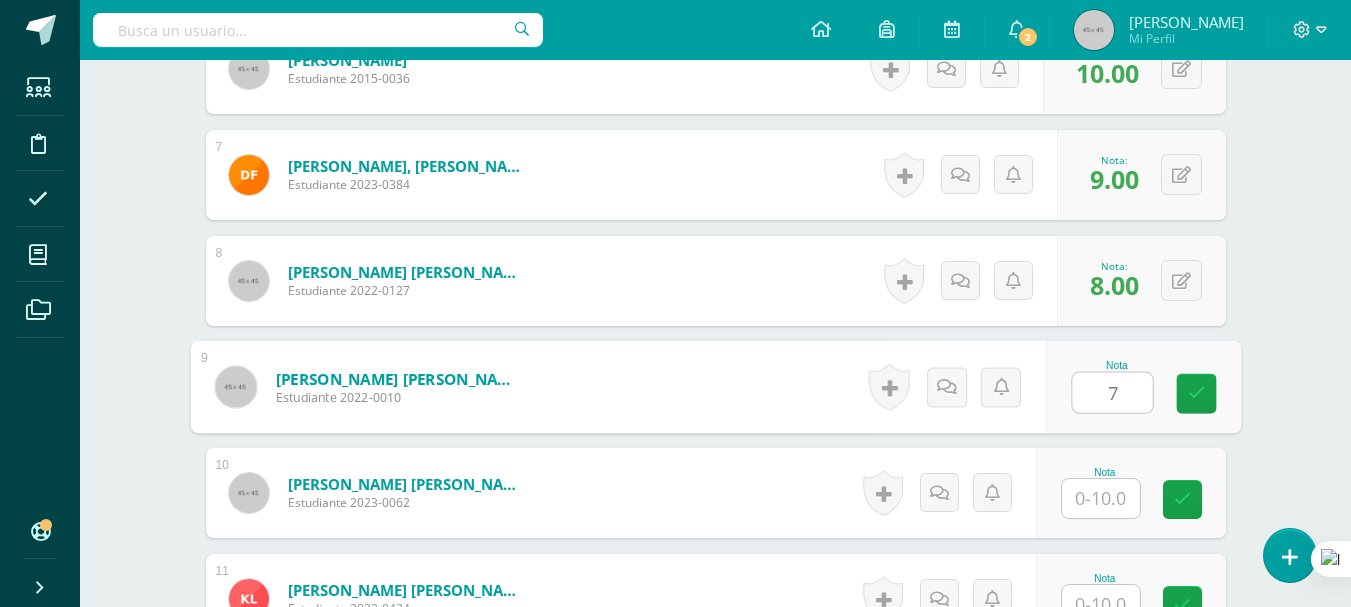 type on "7" 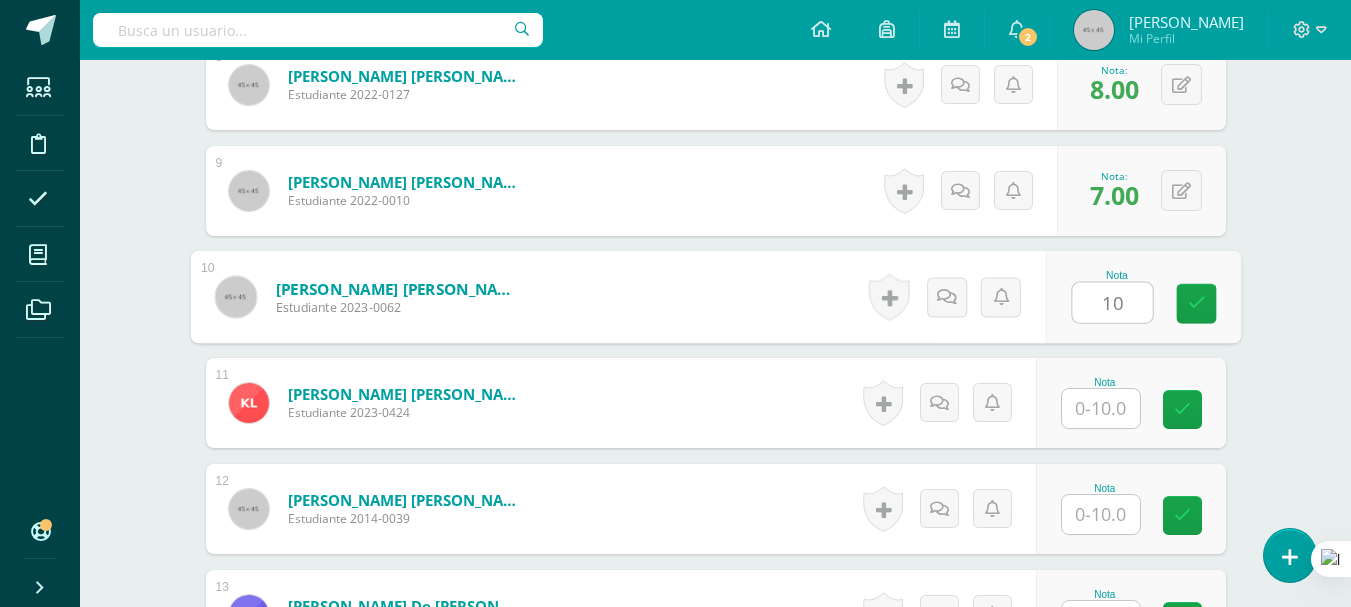 scroll, scrollTop: 1420, scrollLeft: 0, axis: vertical 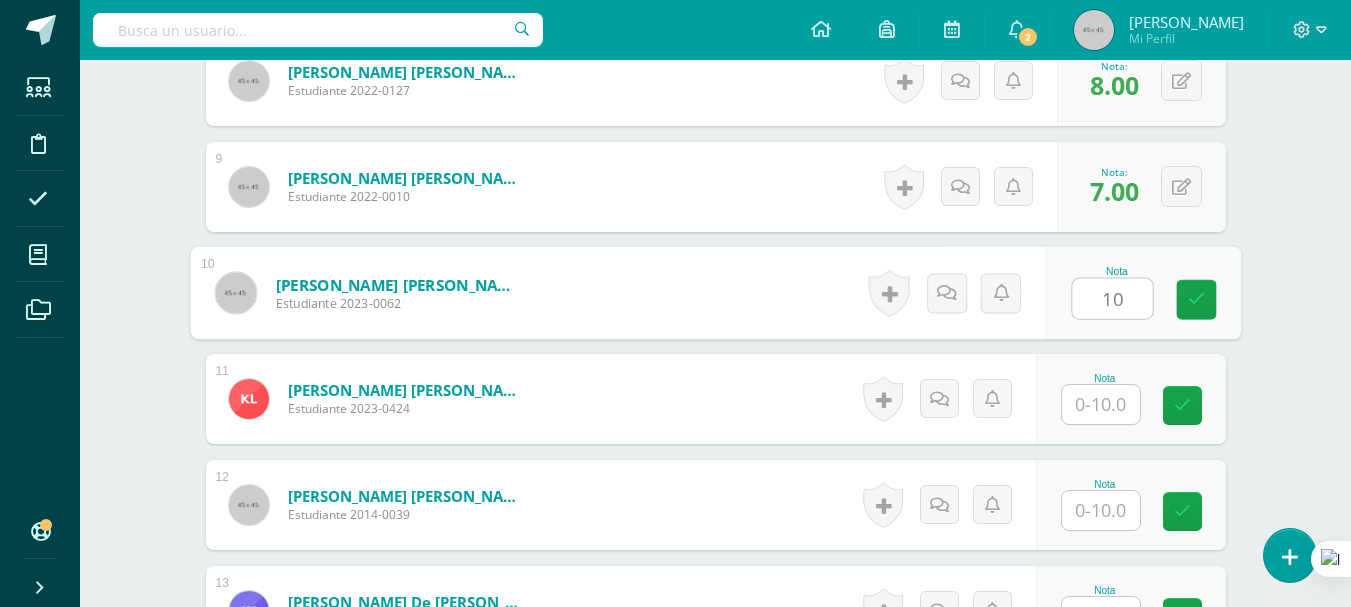 type on "10" 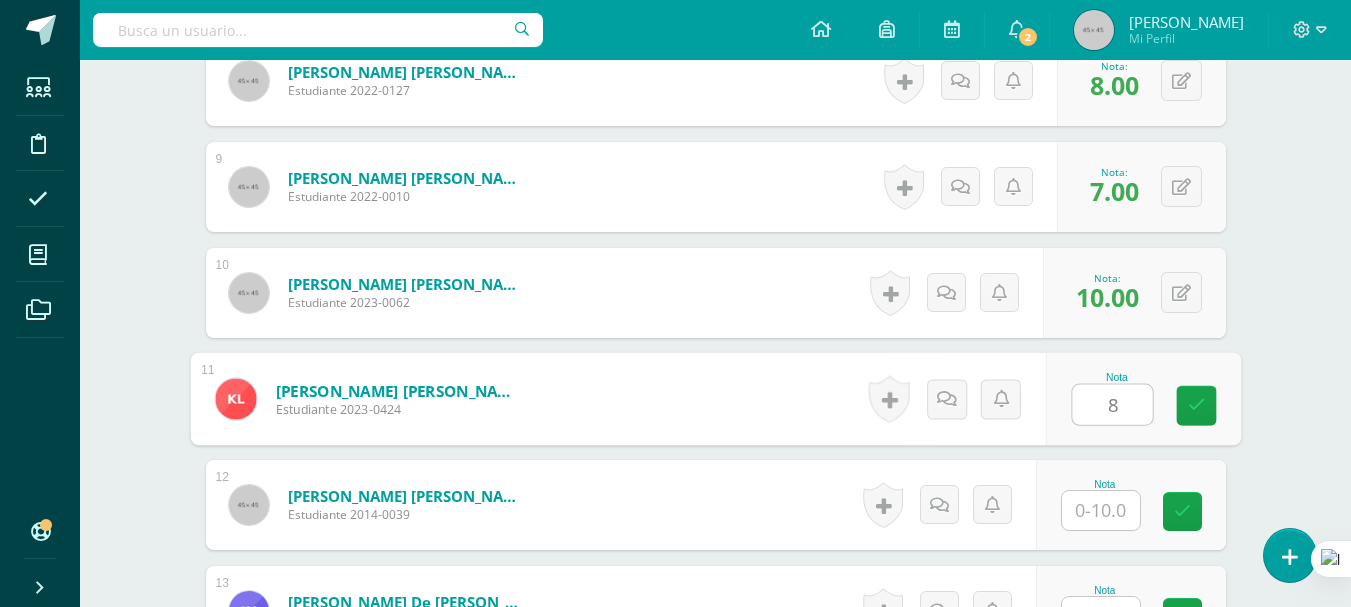 type on "8" 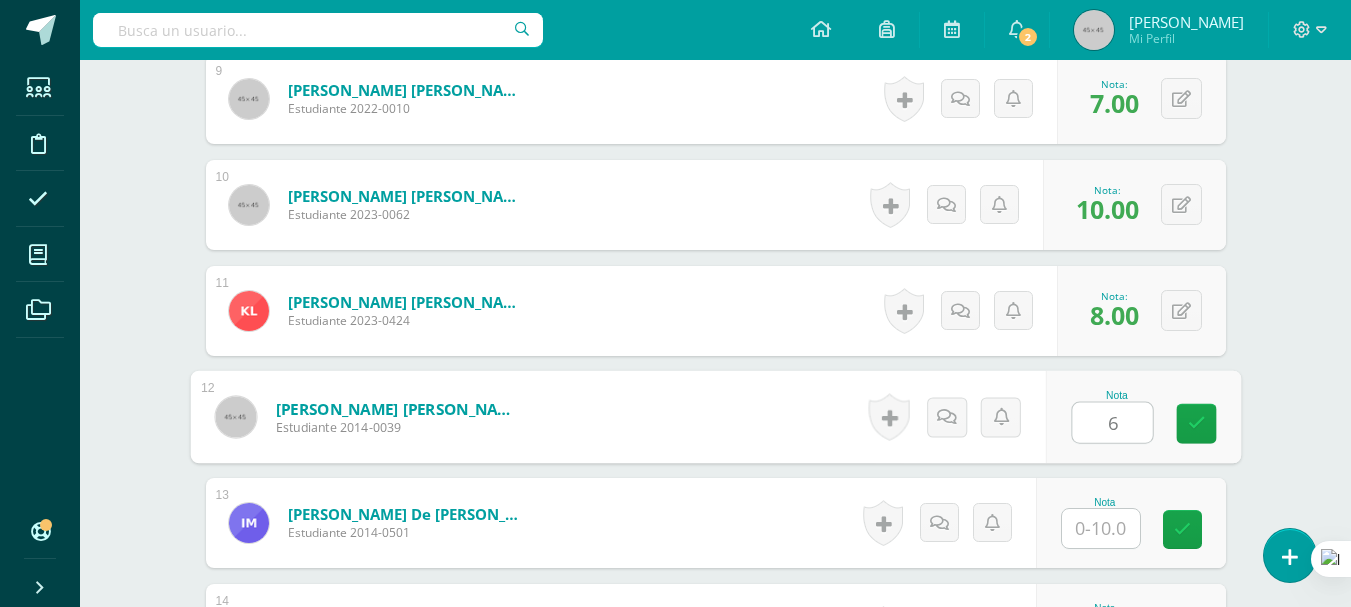 scroll, scrollTop: 1620, scrollLeft: 0, axis: vertical 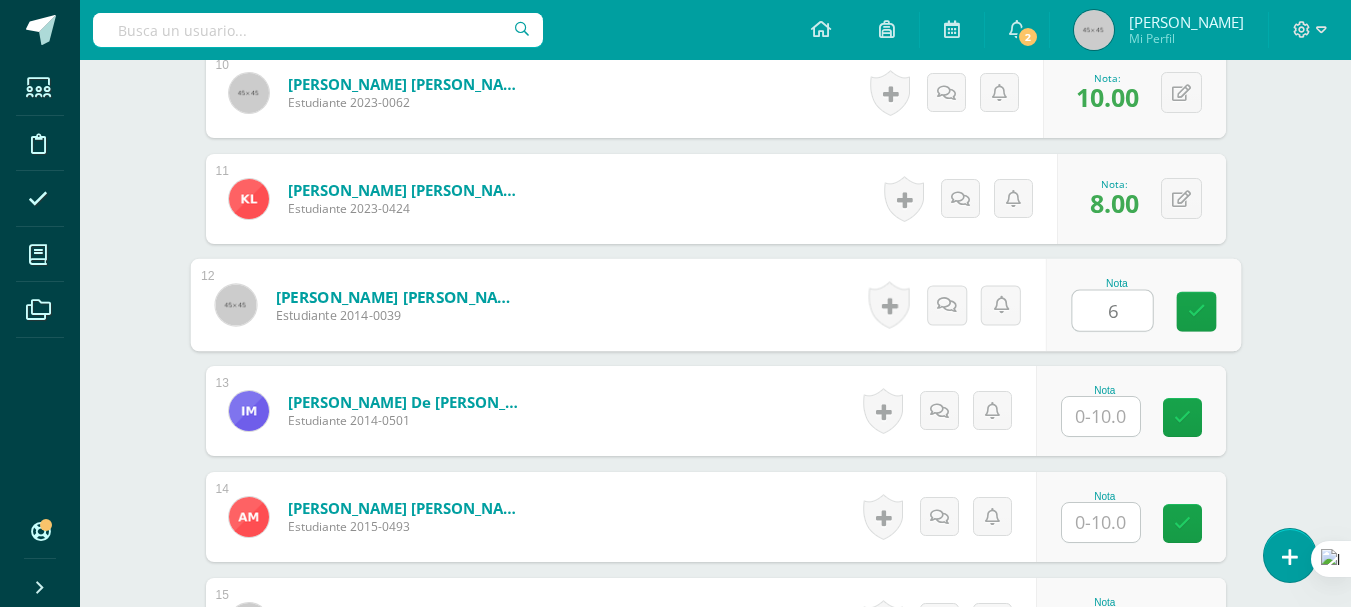 type on "6" 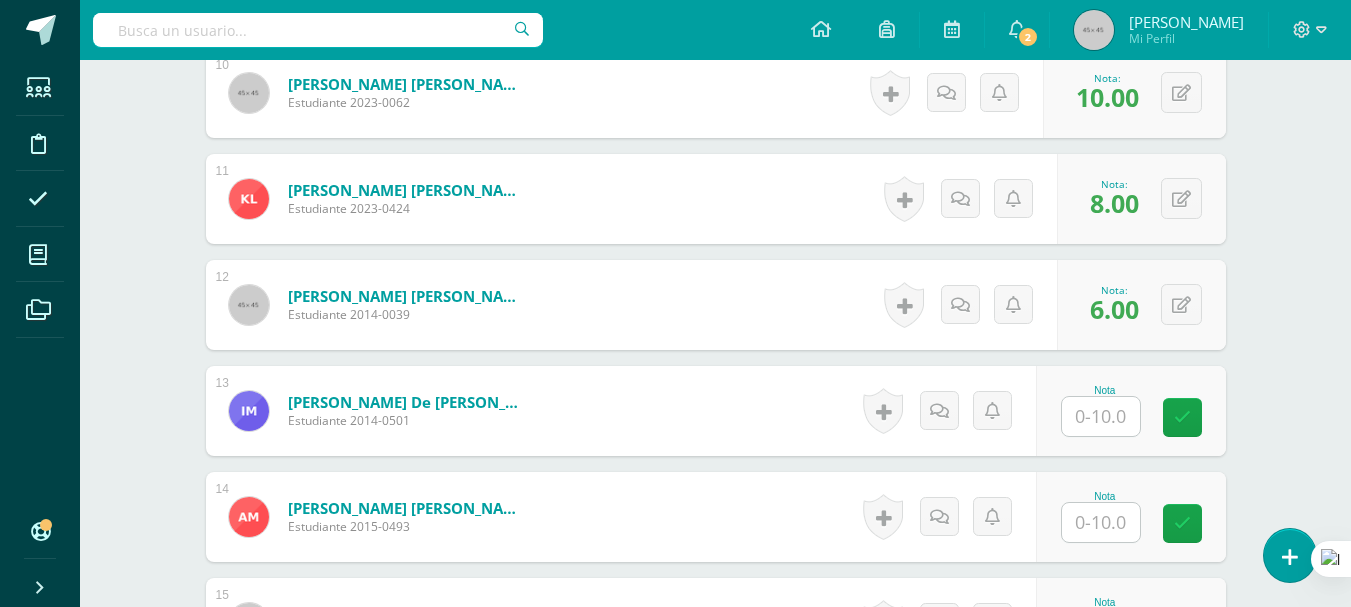 click at bounding box center (1101, 416) 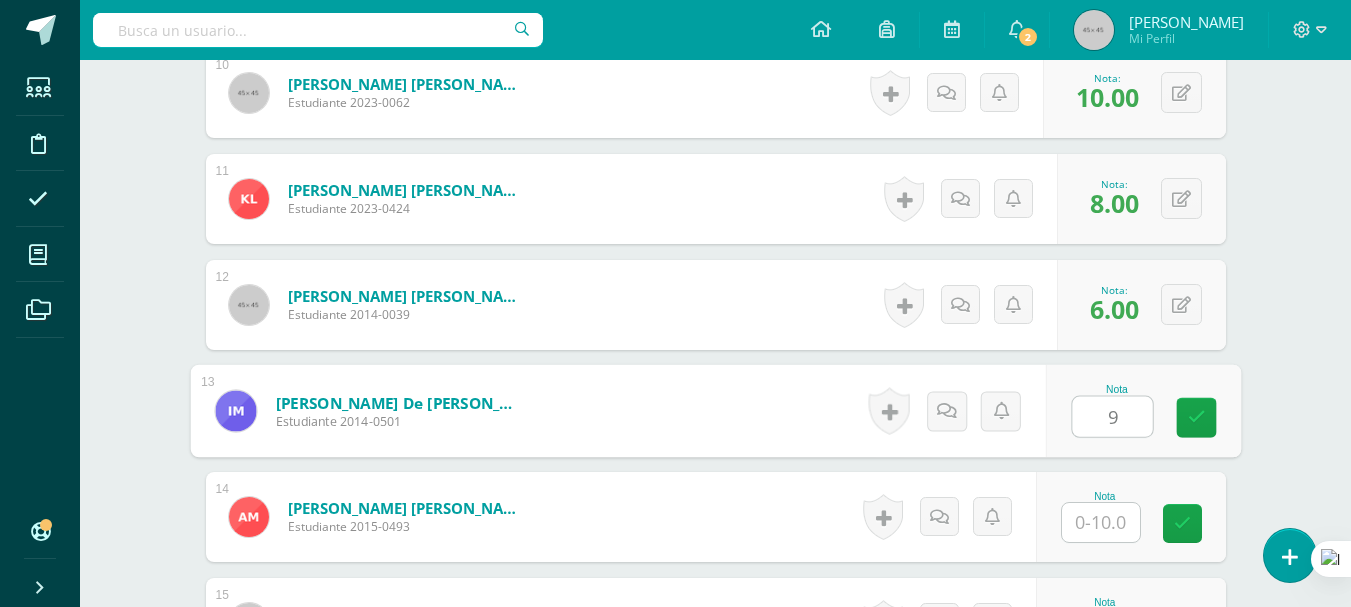 type on "9" 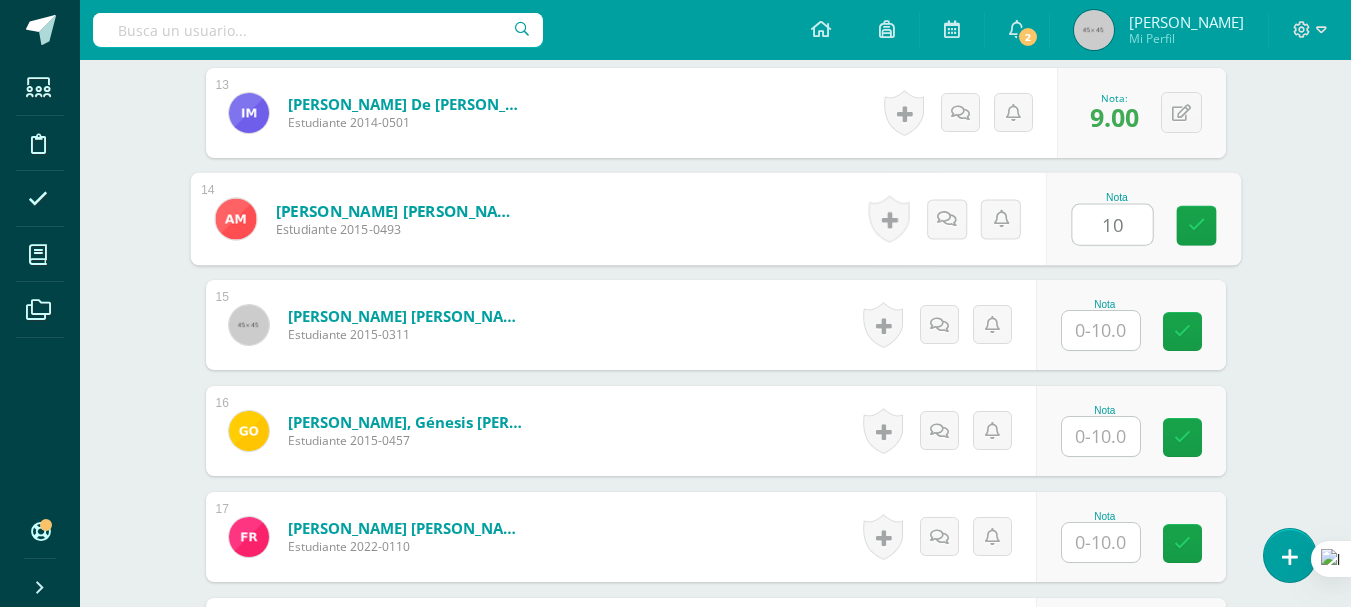 scroll, scrollTop: 1920, scrollLeft: 0, axis: vertical 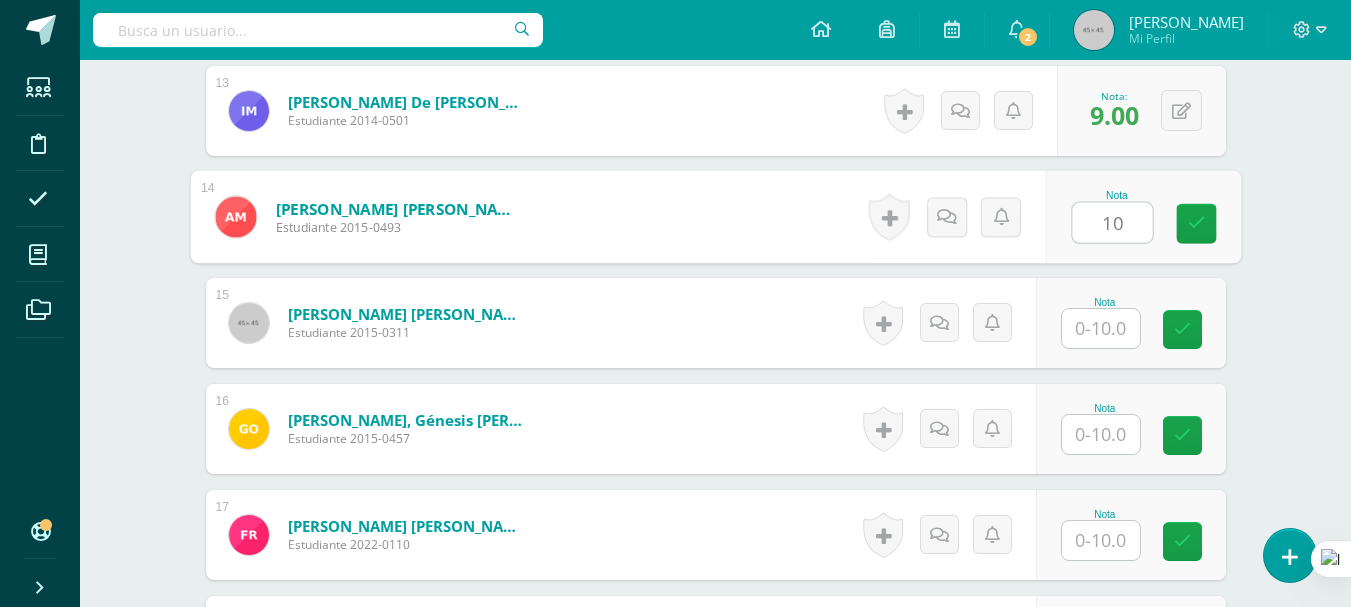 type on "10" 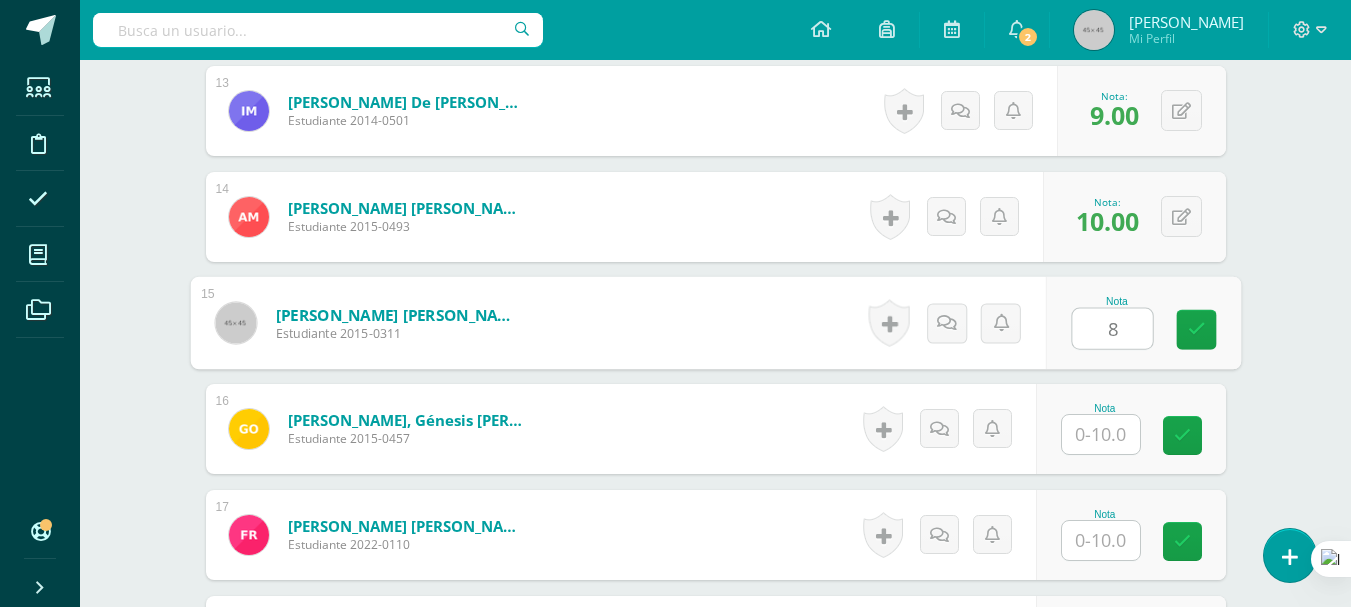 type on "8" 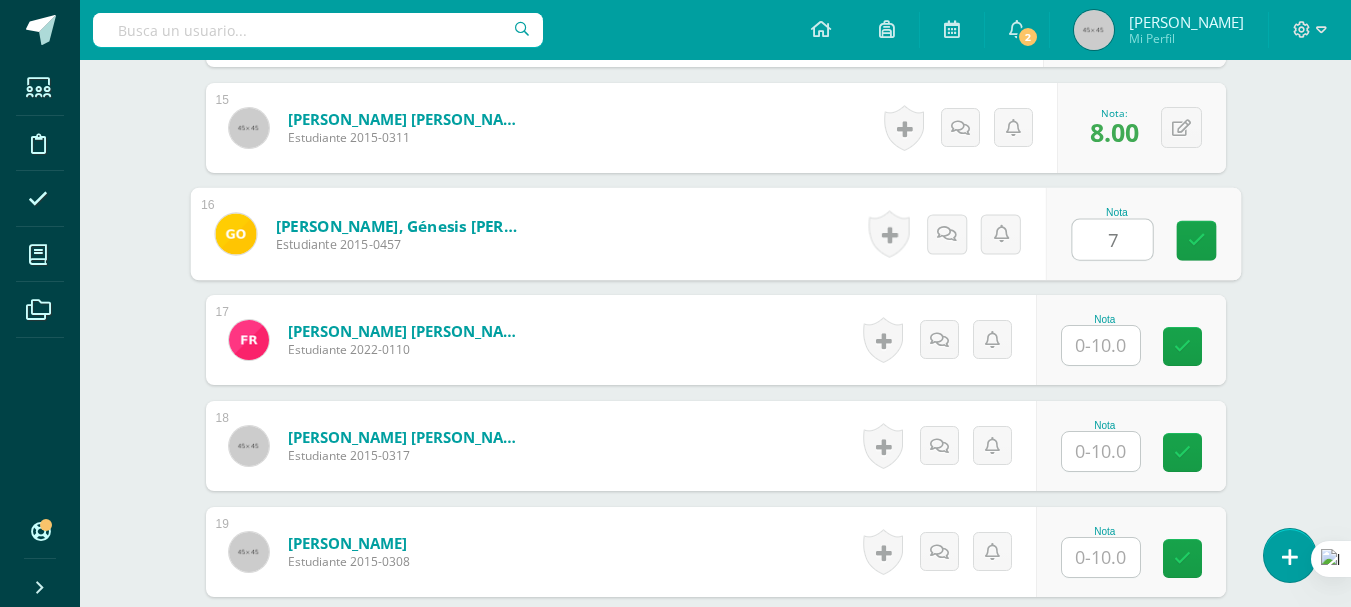 scroll, scrollTop: 2120, scrollLeft: 0, axis: vertical 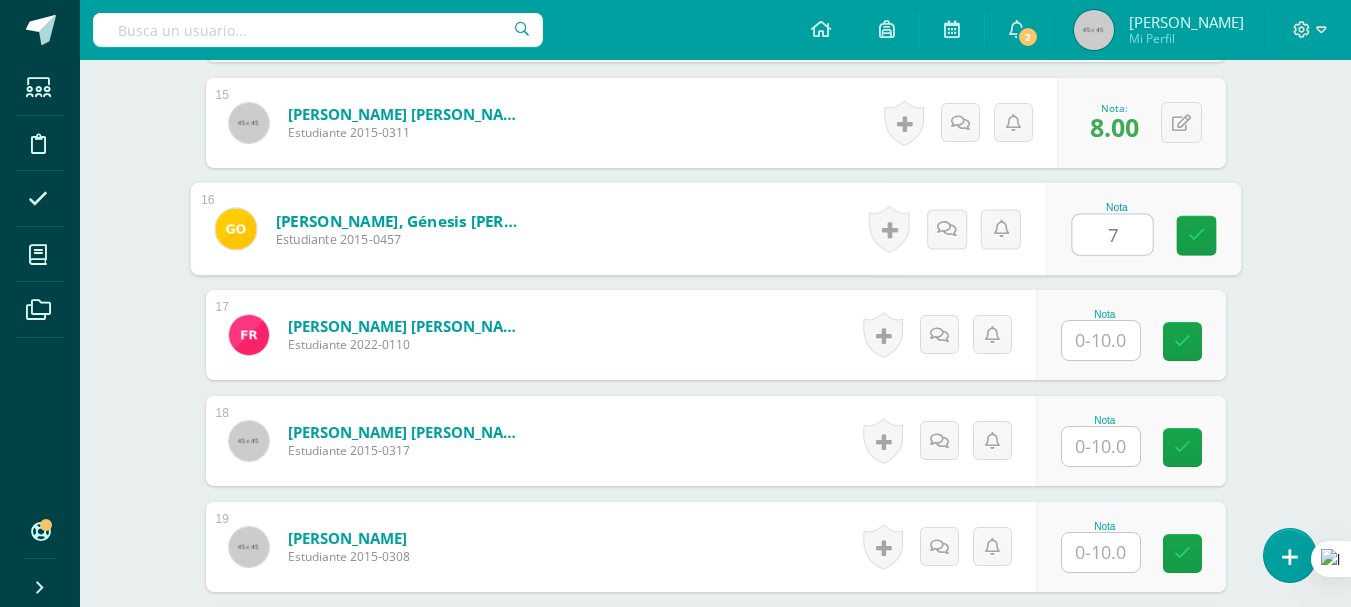type on "7" 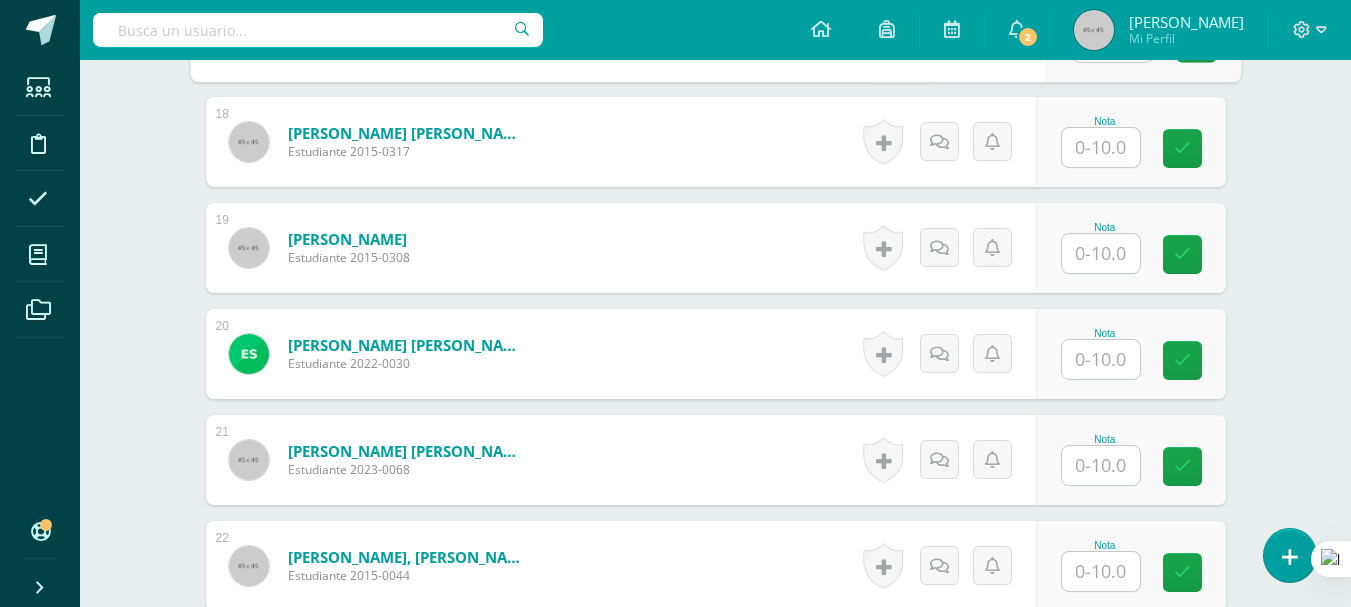 scroll, scrollTop: 2520, scrollLeft: 0, axis: vertical 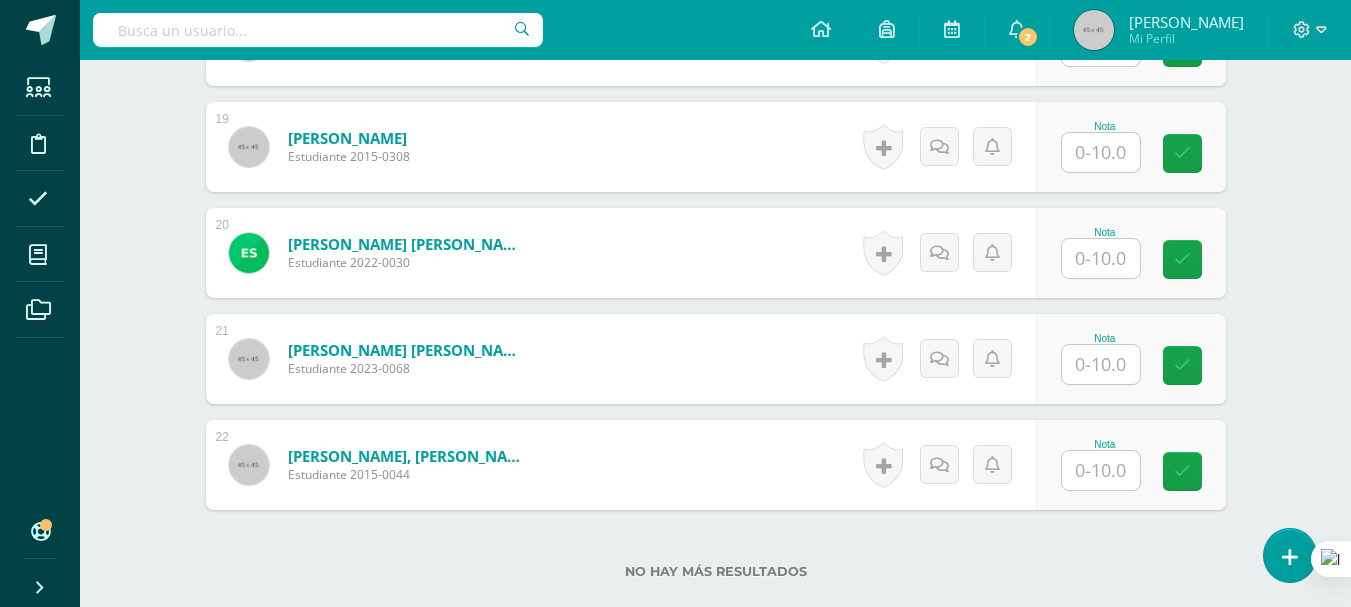 type on "9" 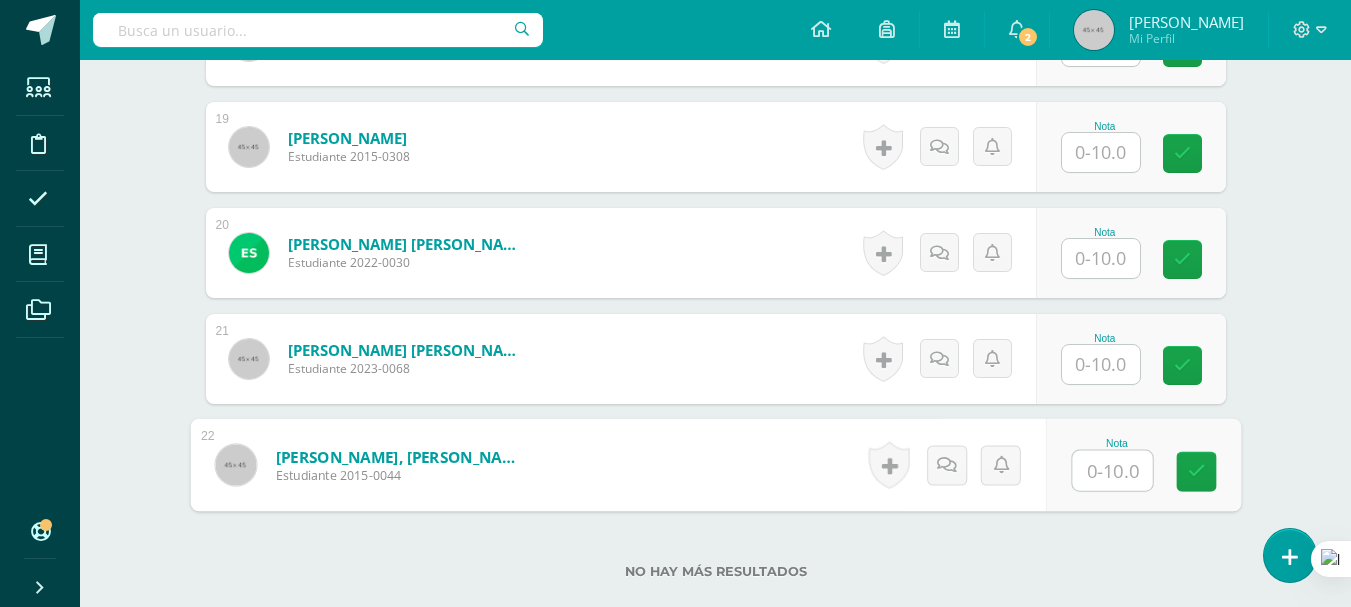 click at bounding box center [1112, 471] 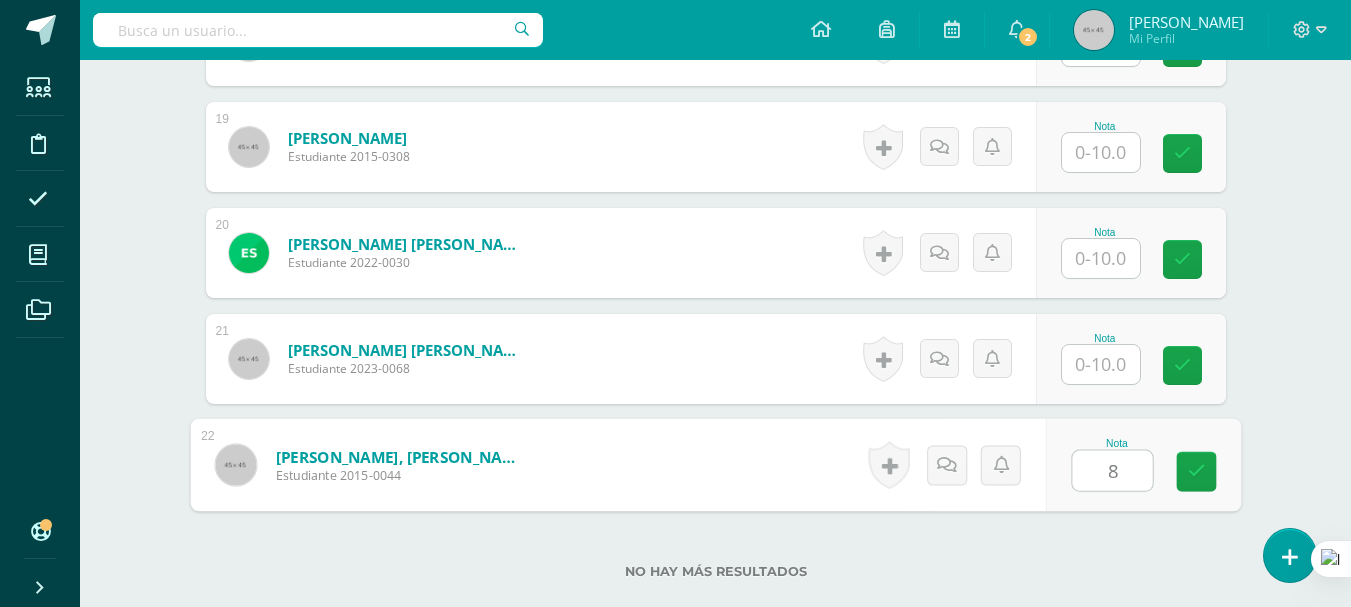type on "8" 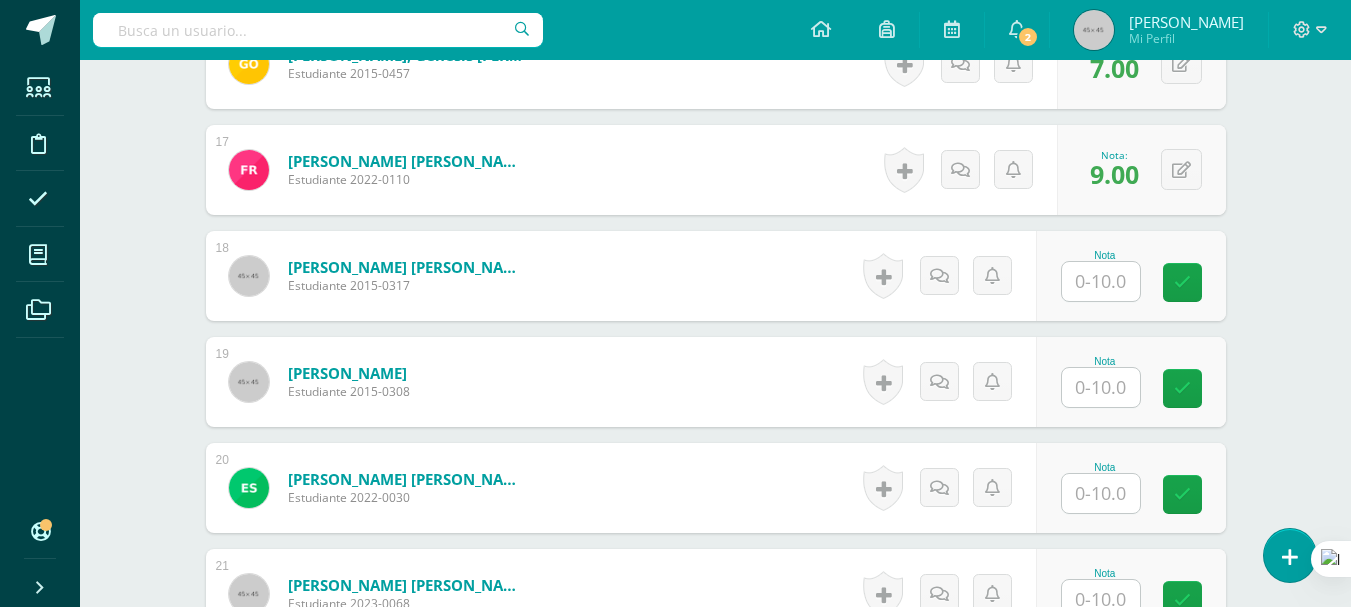 scroll, scrollTop: 2320, scrollLeft: 0, axis: vertical 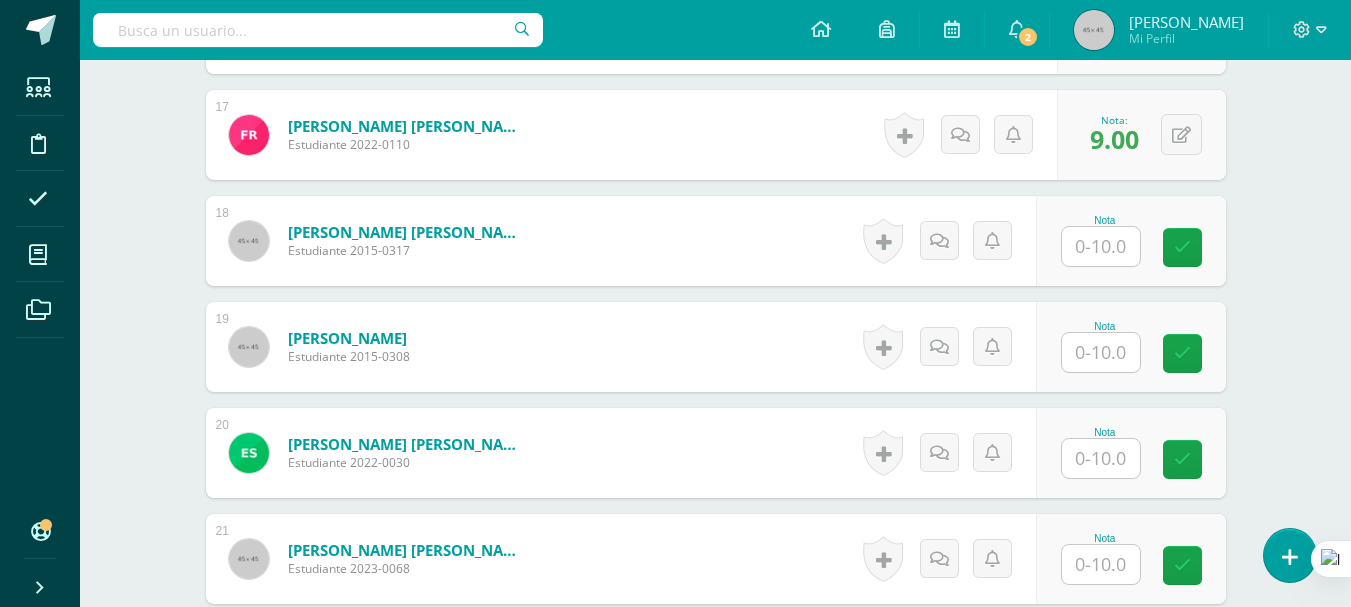 click at bounding box center (1101, 246) 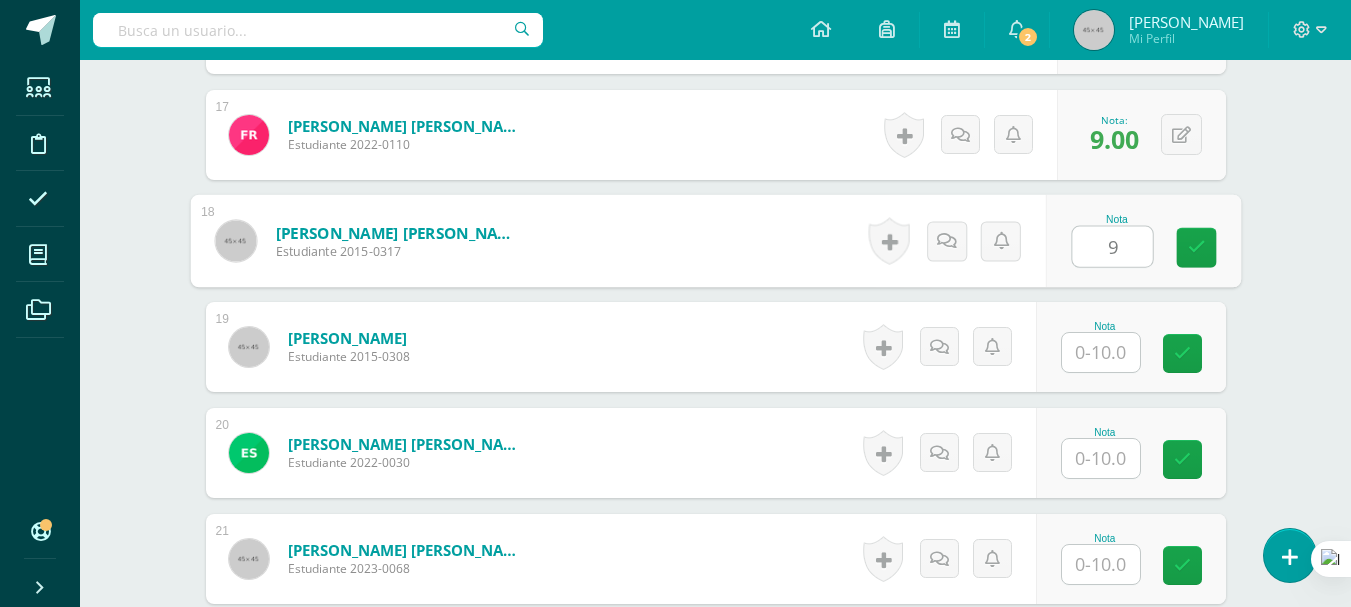 type on "9" 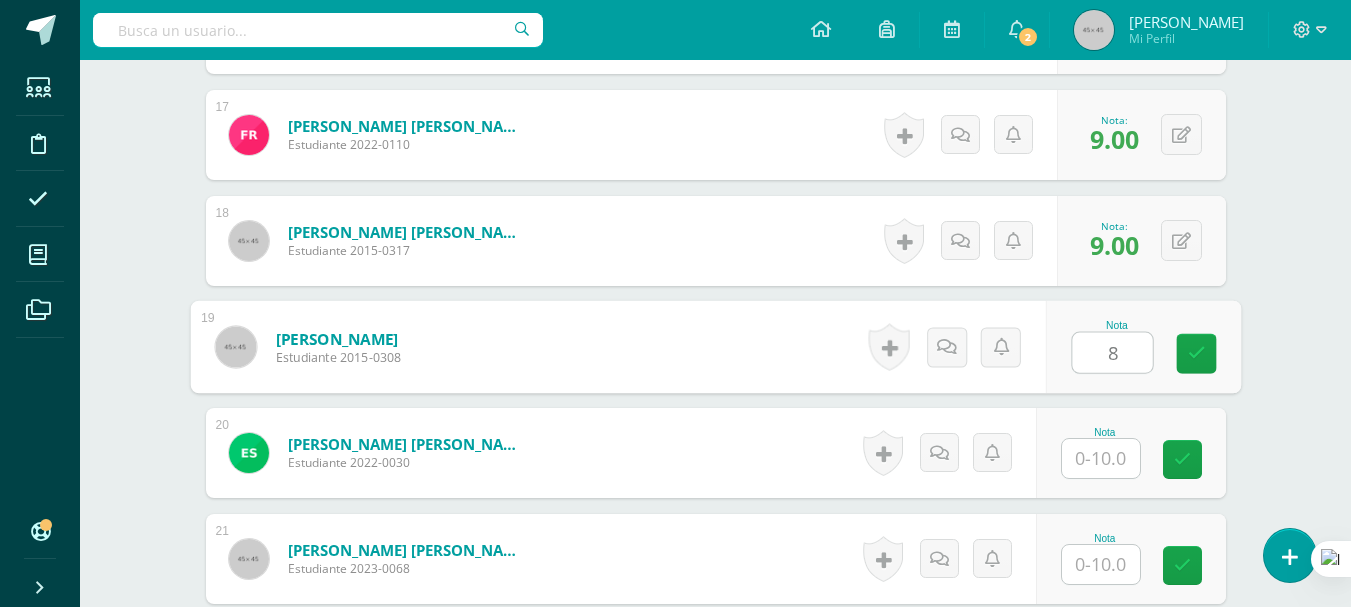 type on "8" 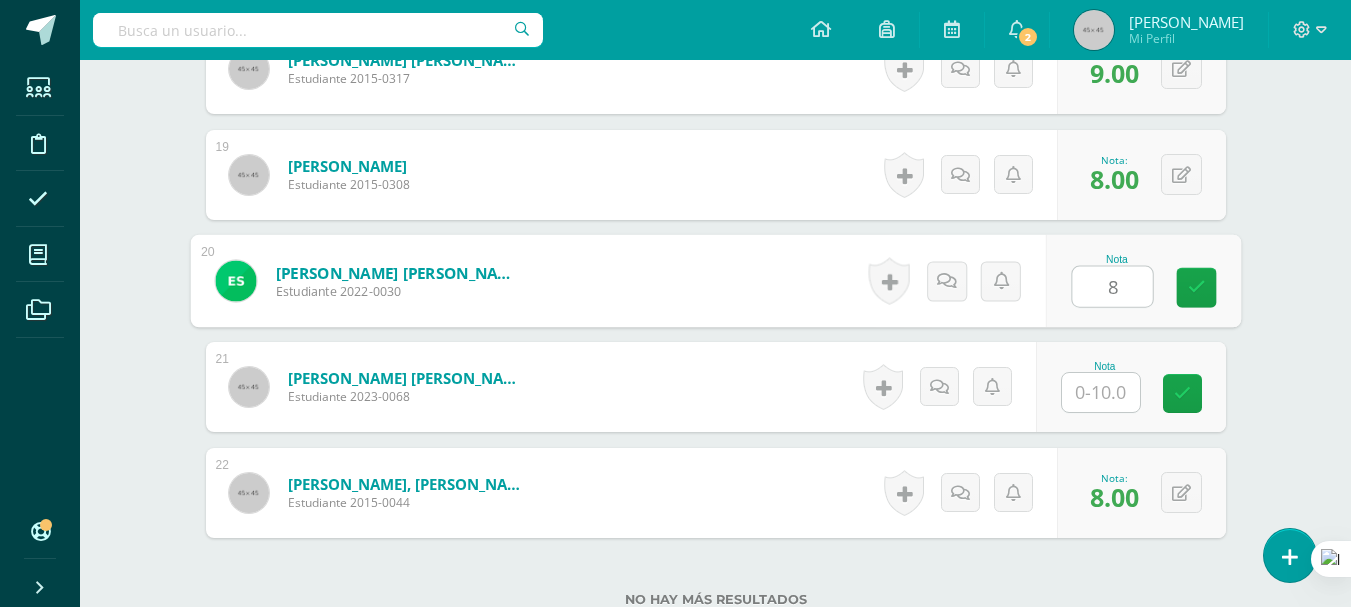 scroll, scrollTop: 2520, scrollLeft: 0, axis: vertical 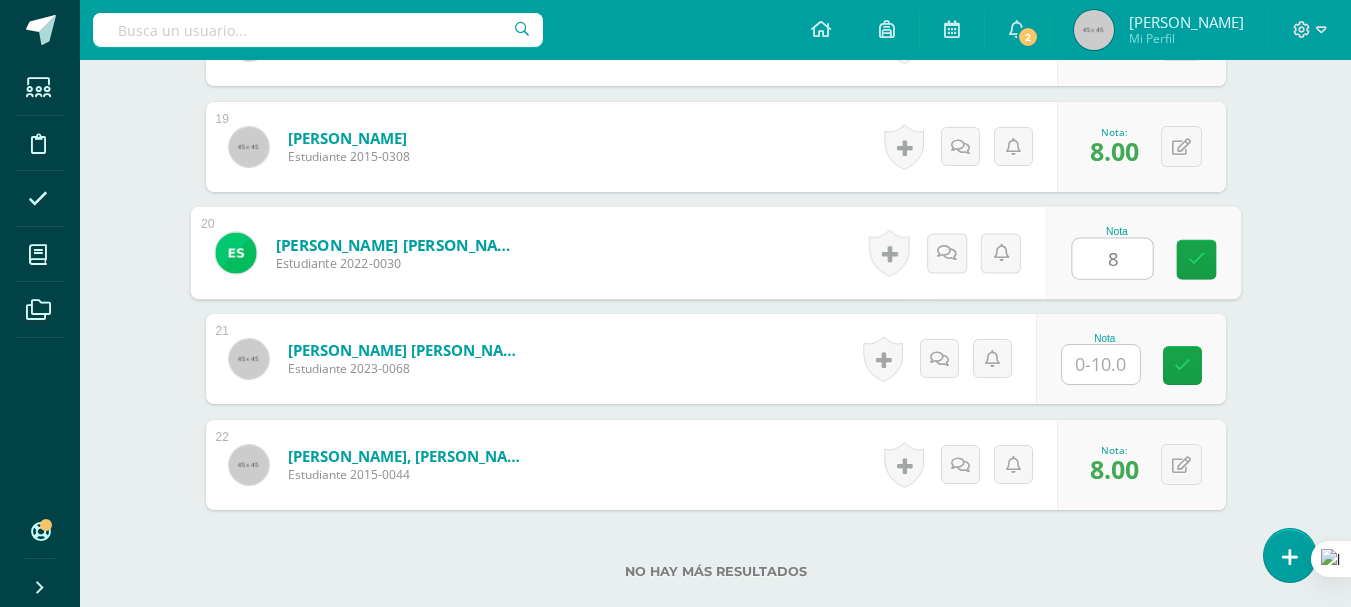 type on "8" 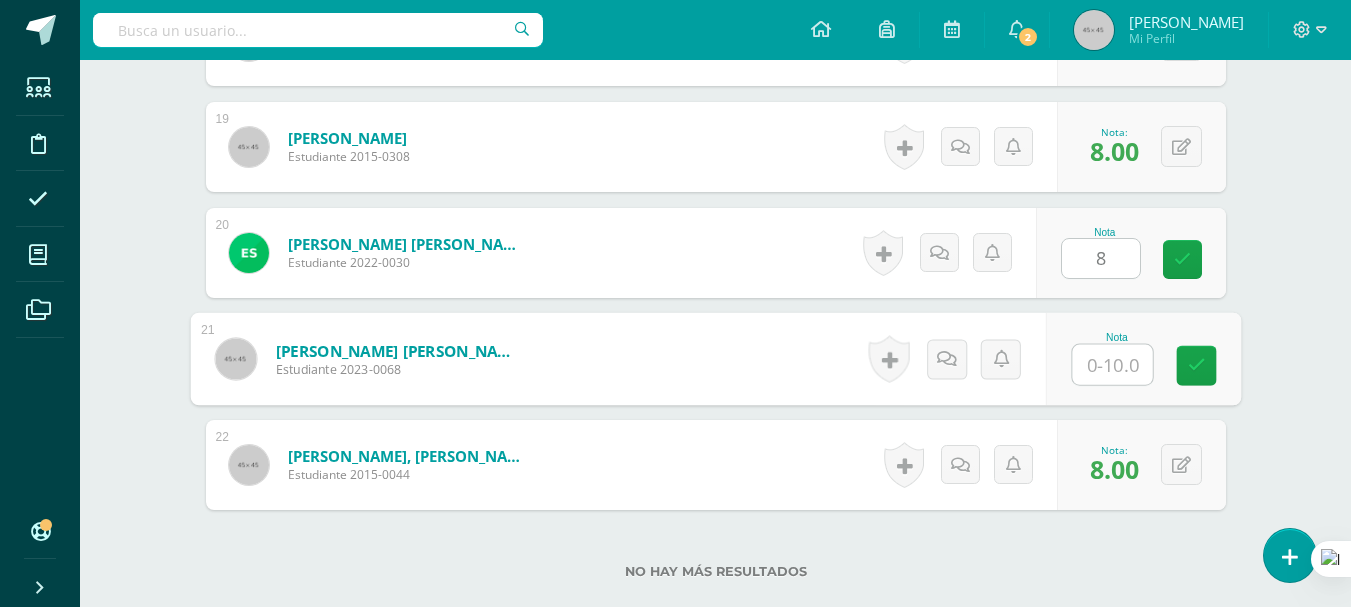 click at bounding box center [1112, 365] 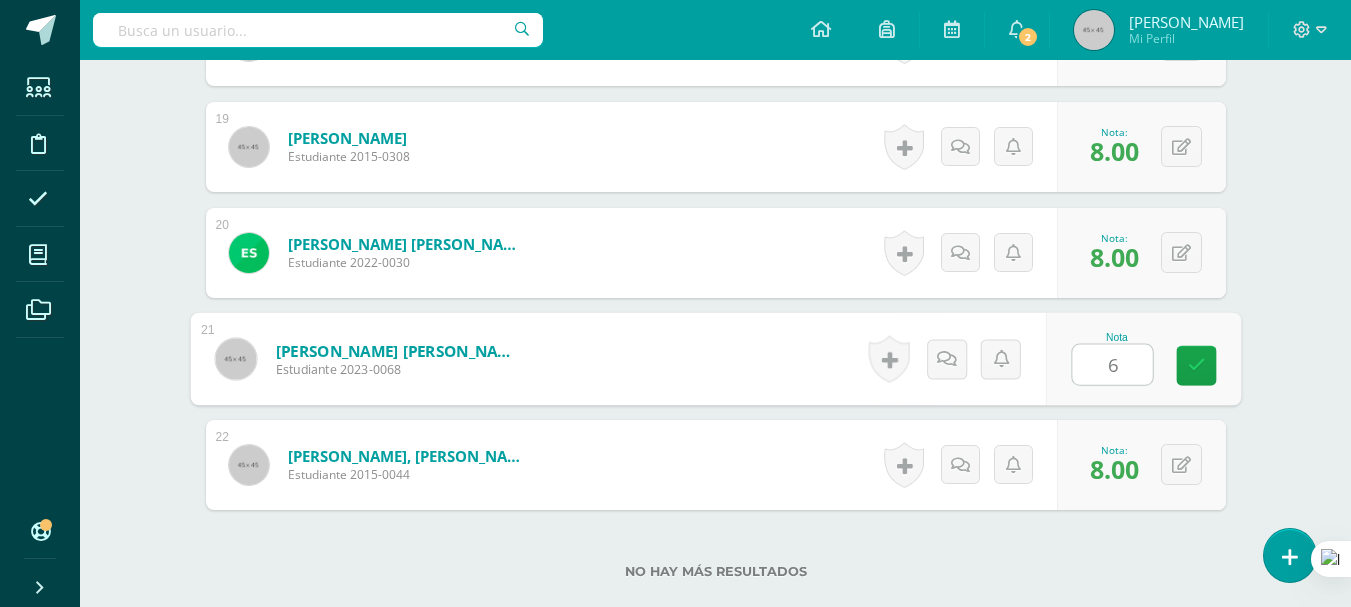 type on "6" 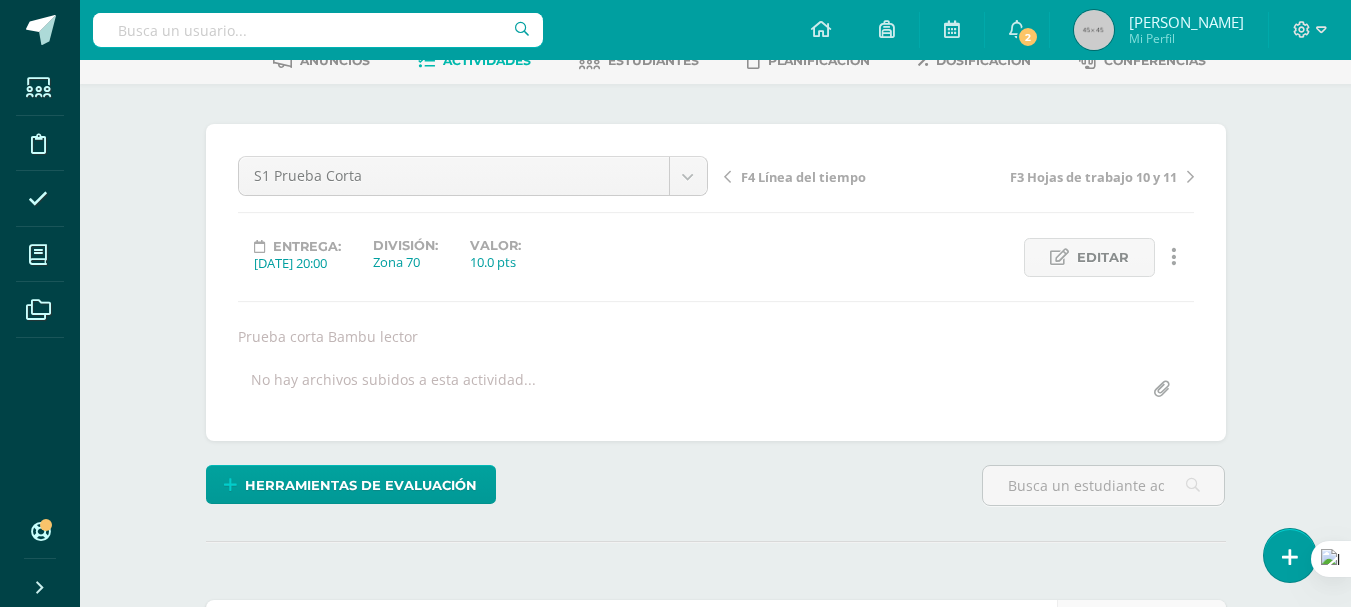 scroll, scrollTop: 0, scrollLeft: 0, axis: both 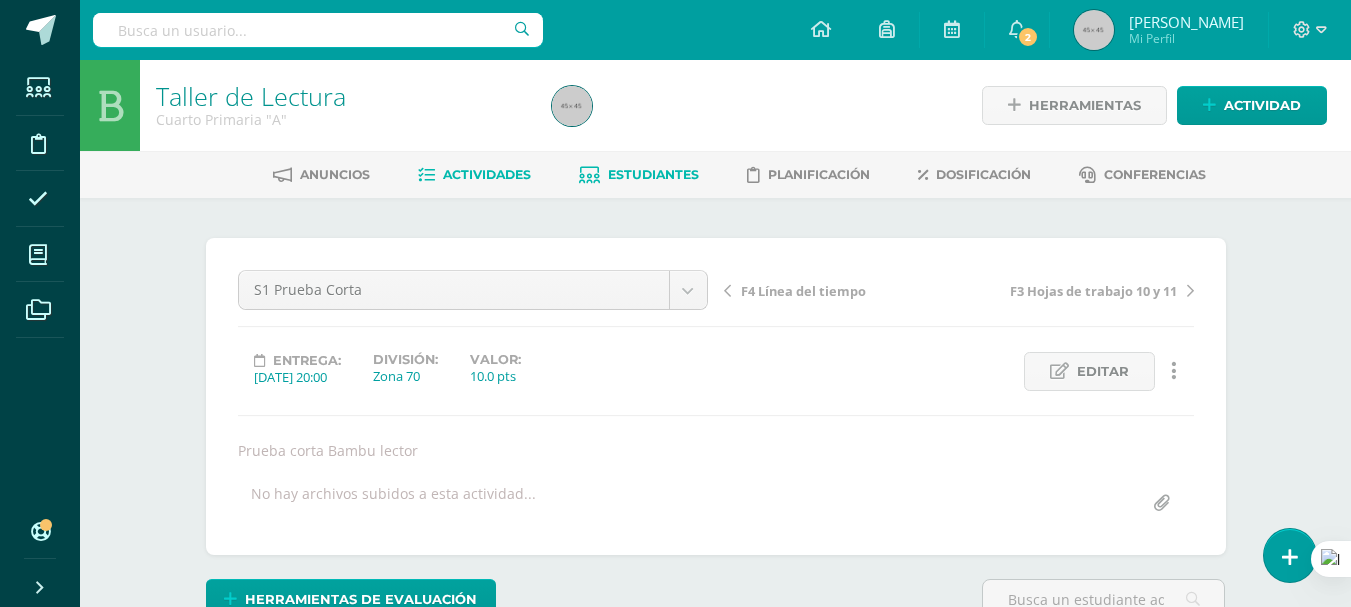 click on "Estudiantes" at bounding box center [653, 174] 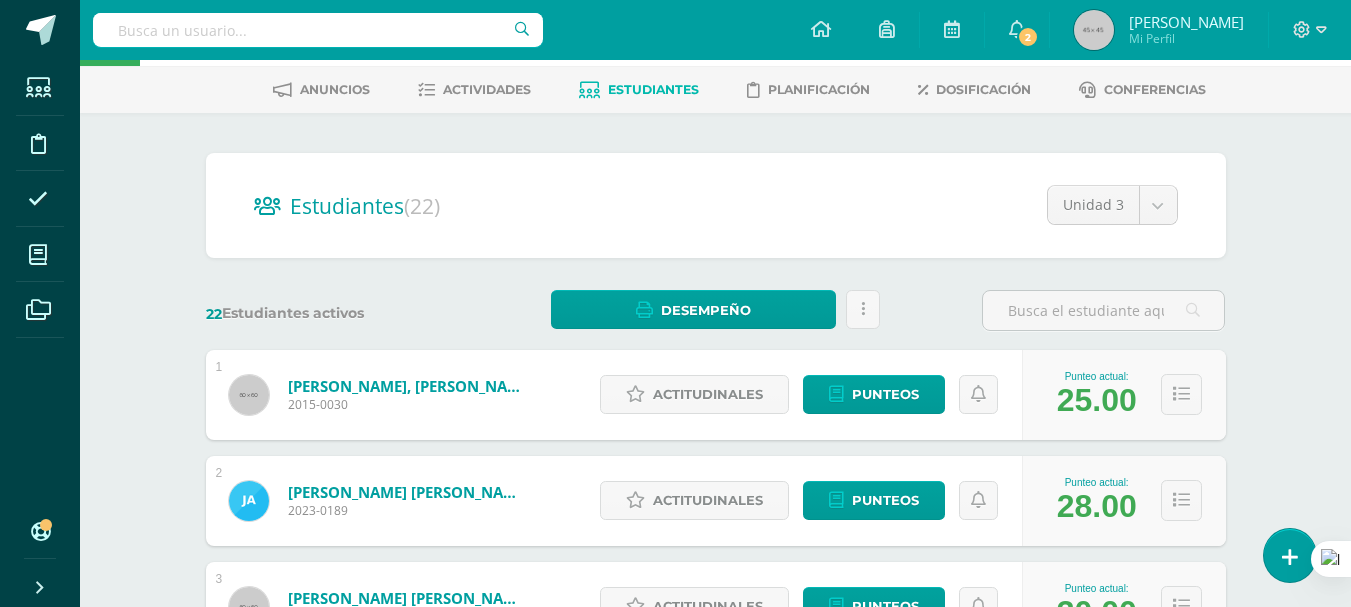 scroll, scrollTop: 0, scrollLeft: 0, axis: both 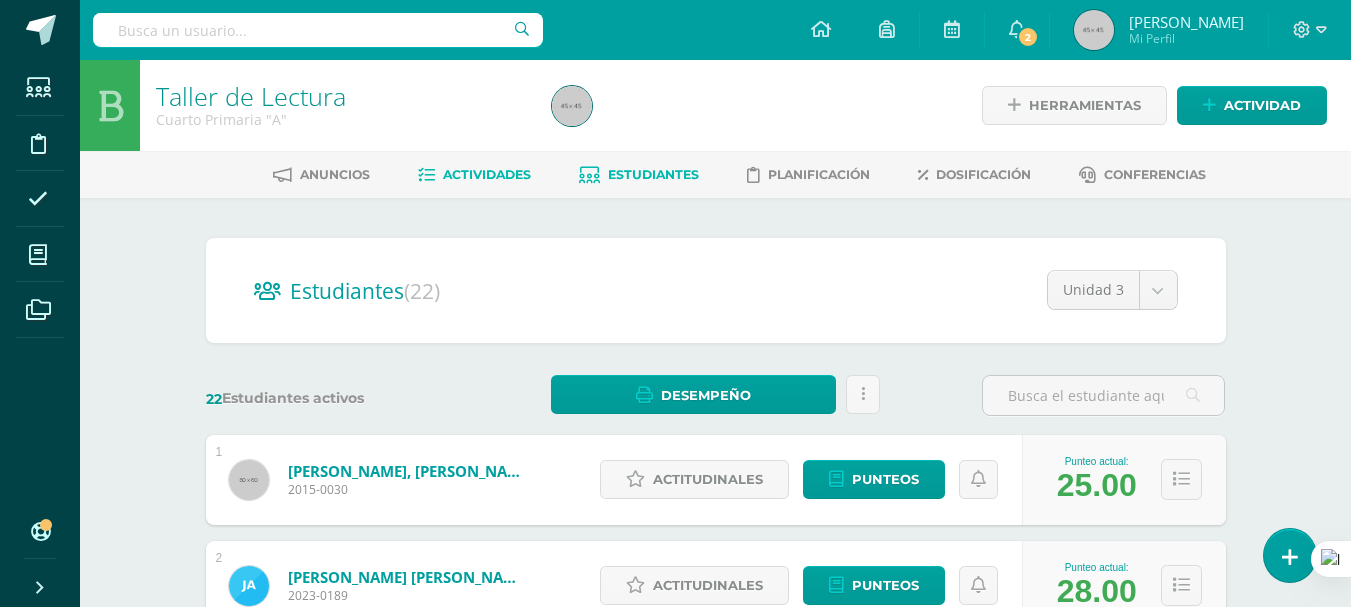 click on "Actividades" at bounding box center (487, 174) 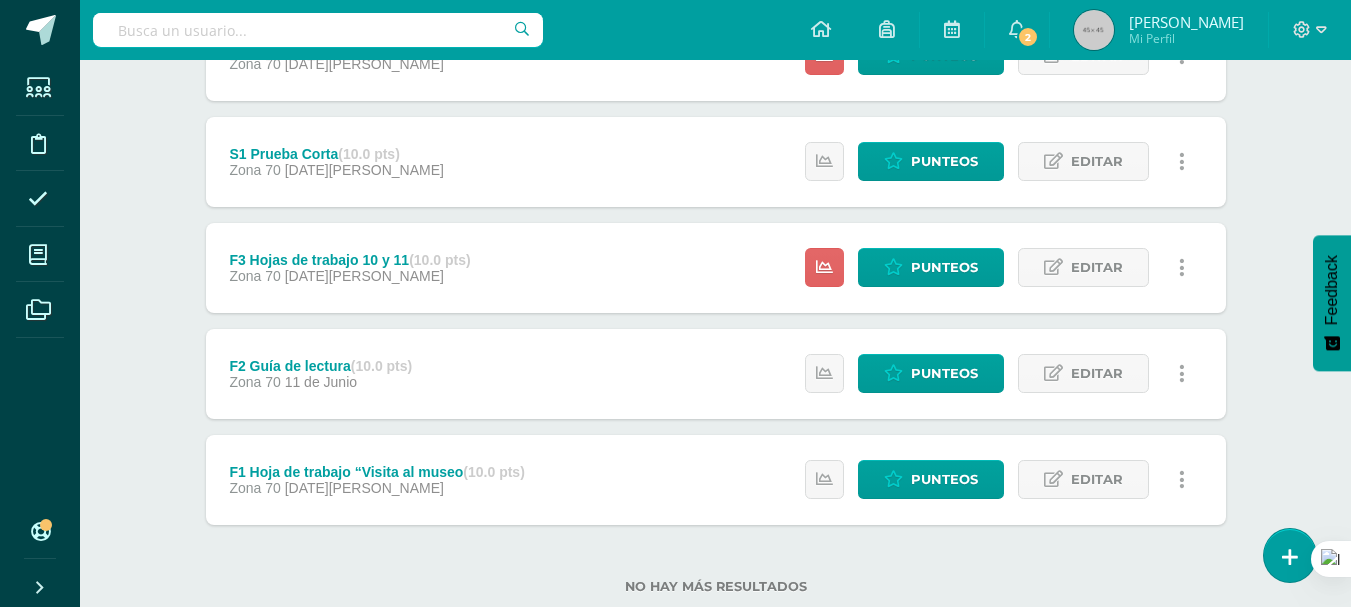 scroll, scrollTop: 591, scrollLeft: 0, axis: vertical 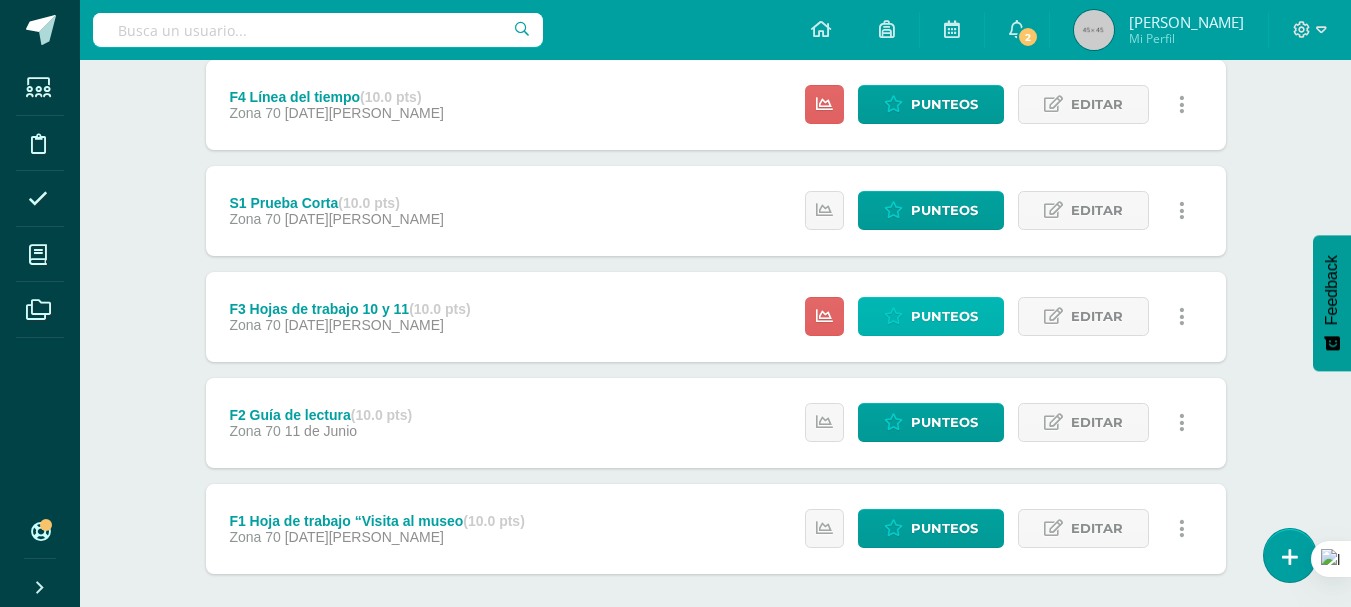 click on "Punteos" at bounding box center [944, 316] 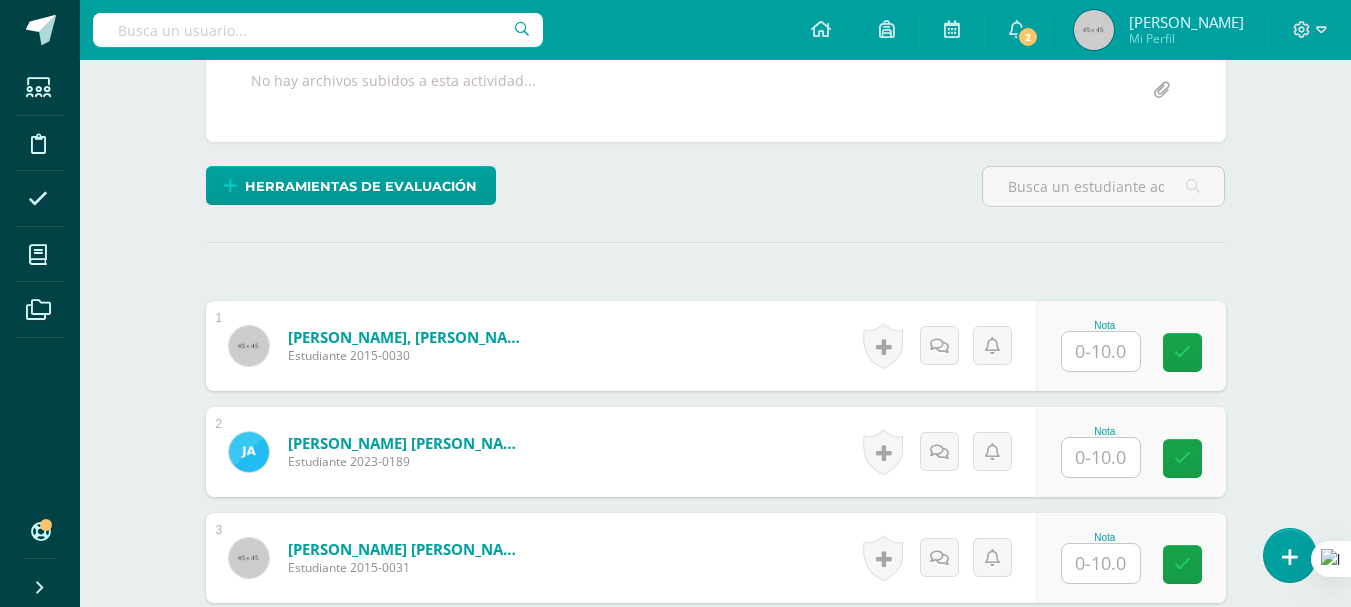 scroll, scrollTop: 421, scrollLeft: 0, axis: vertical 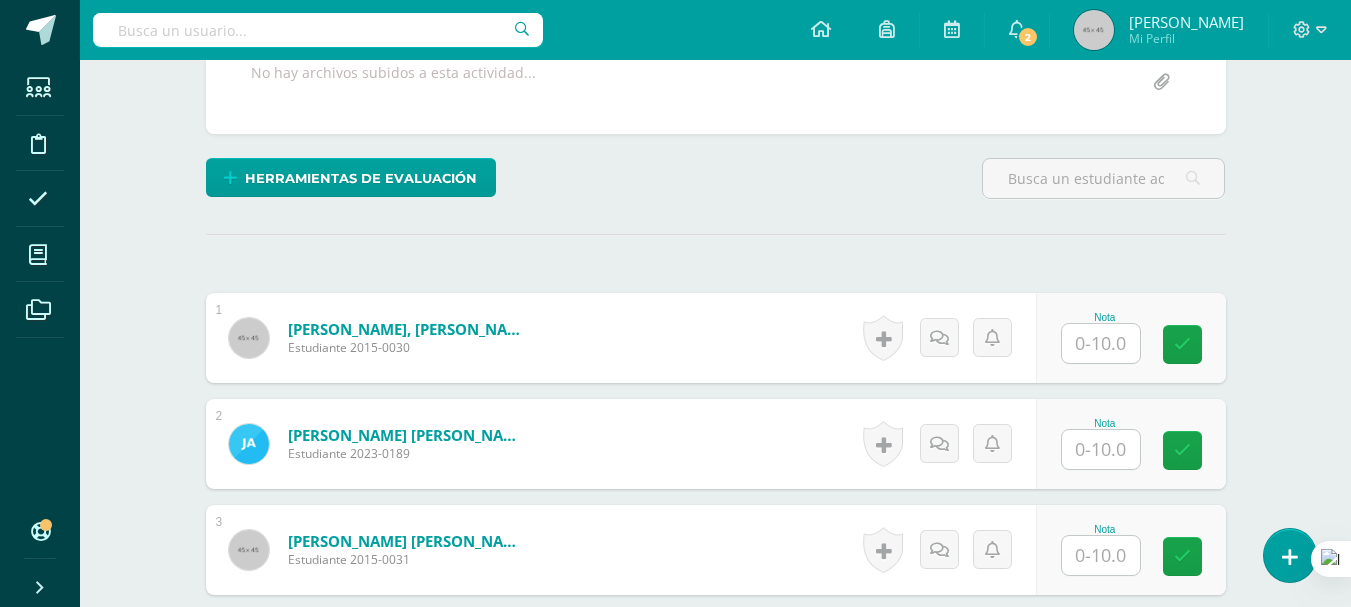 click at bounding box center (1101, 343) 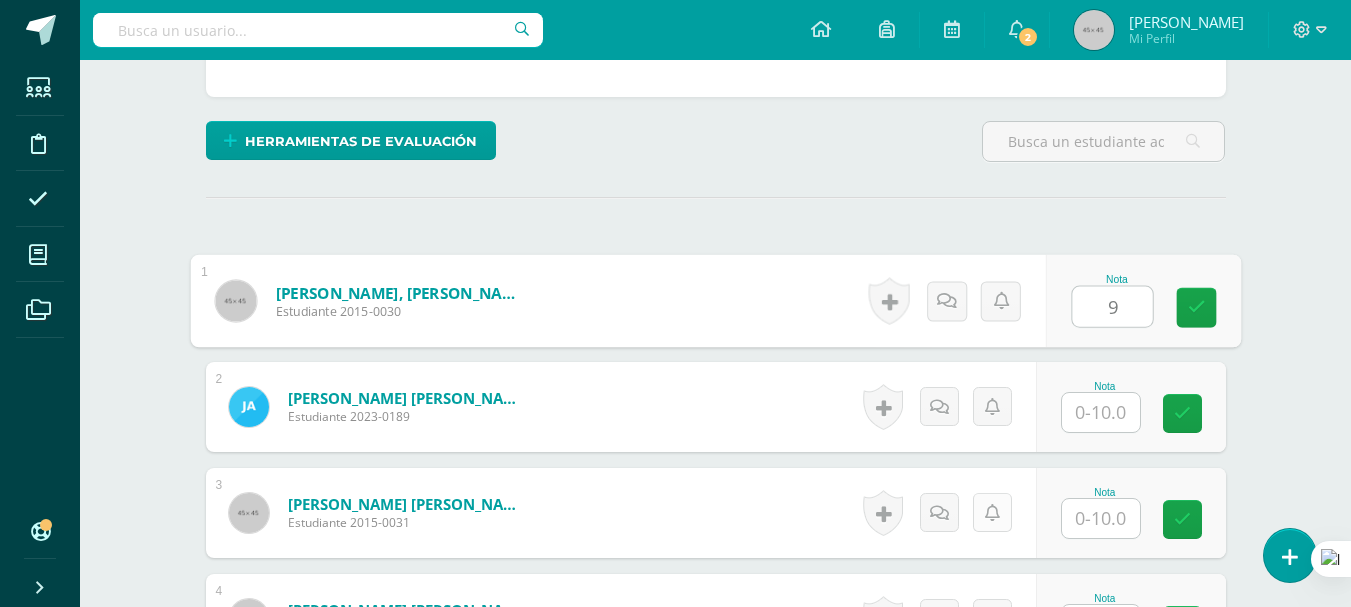 scroll, scrollTop: 621, scrollLeft: 0, axis: vertical 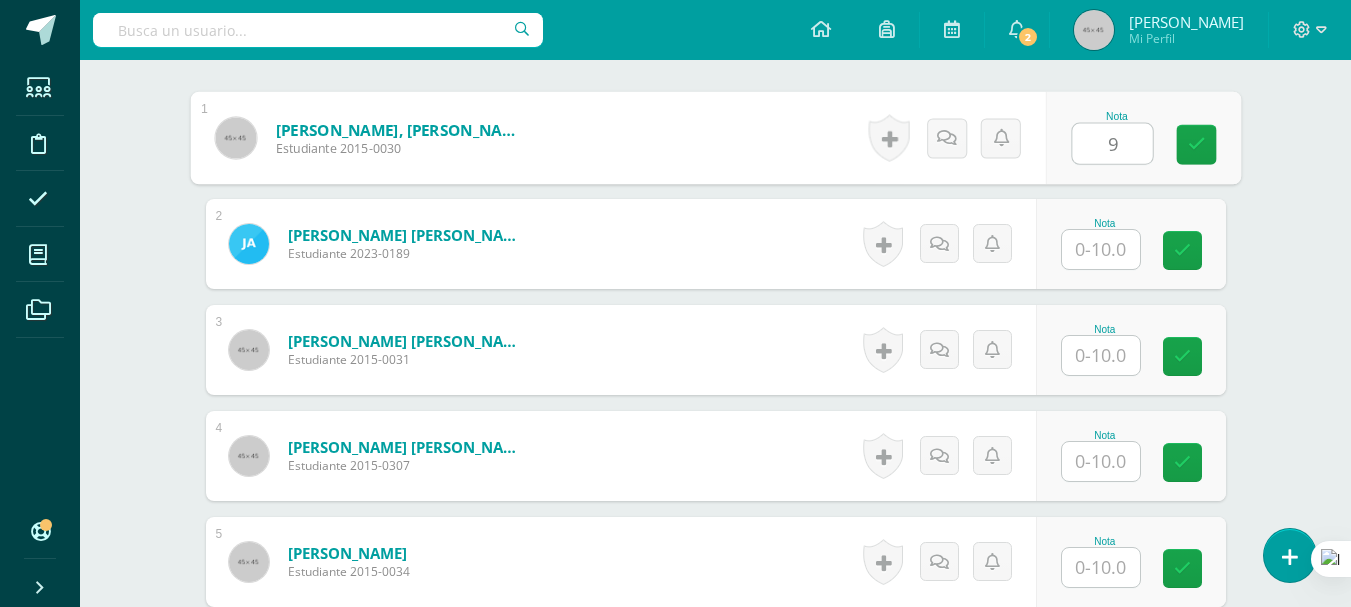 type on "9" 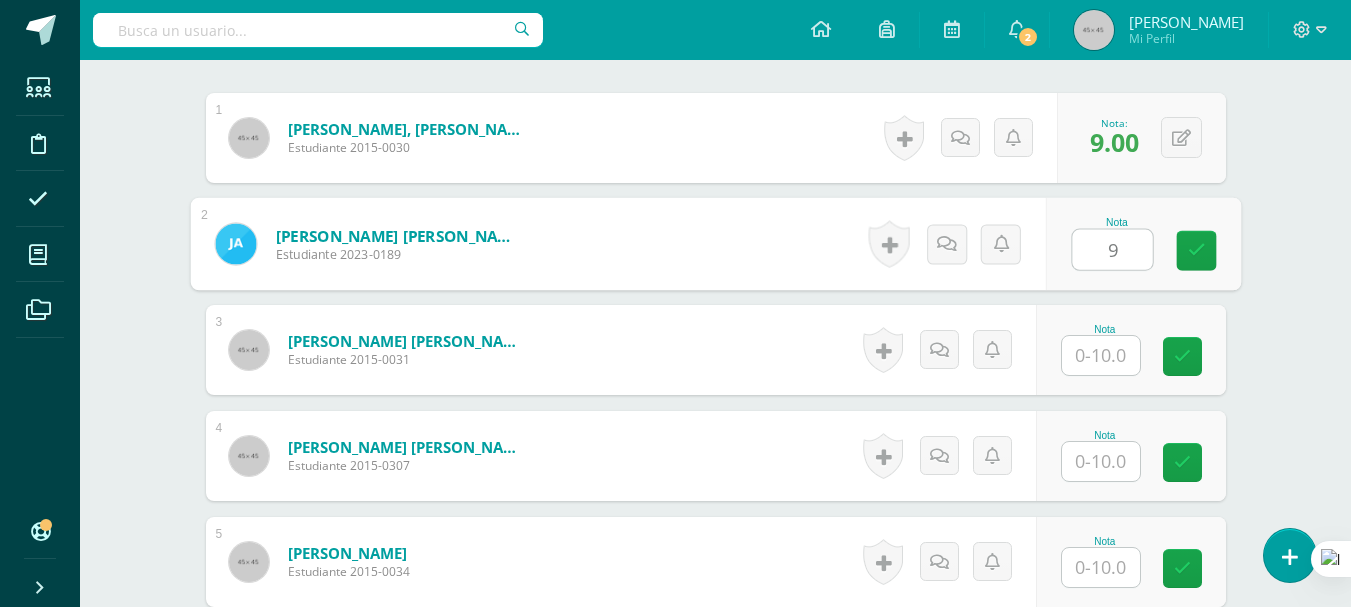 type on "9" 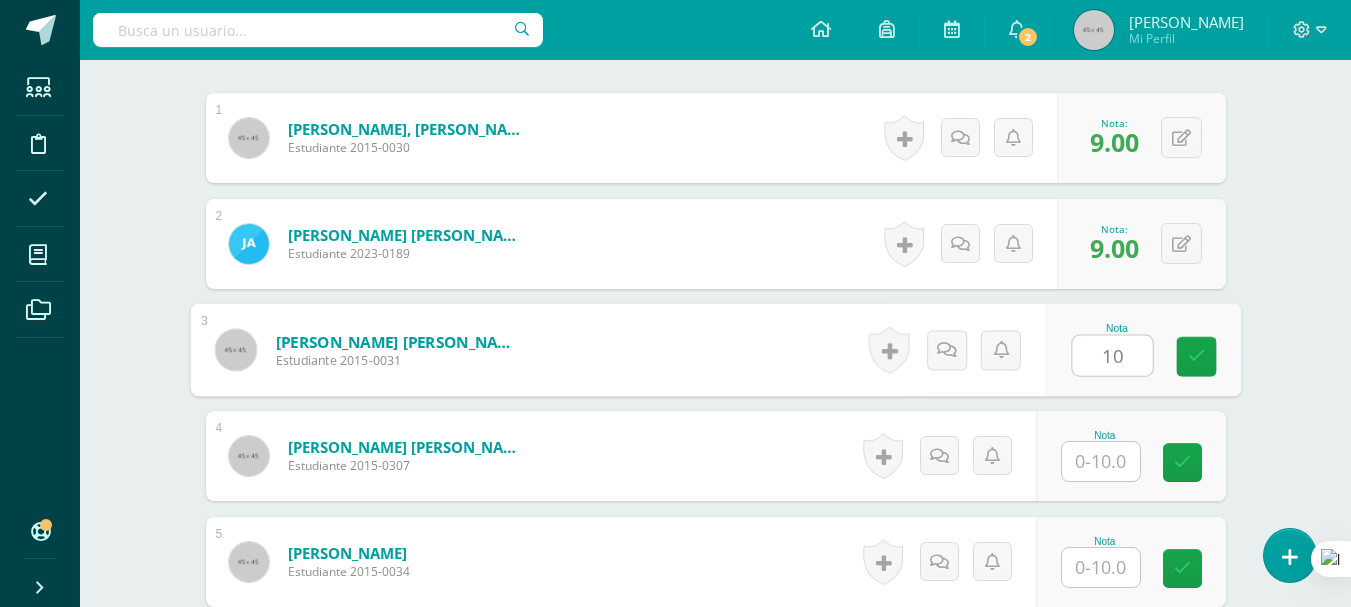 type on "10" 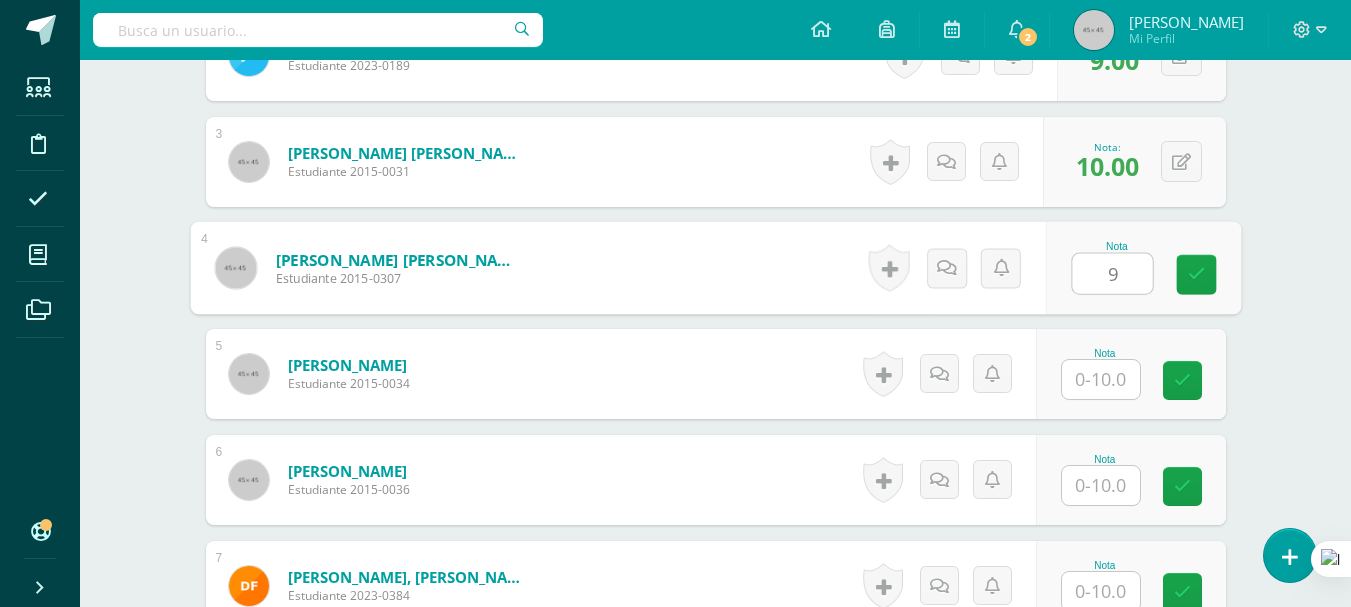 scroll, scrollTop: 821, scrollLeft: 0, axis: vertical 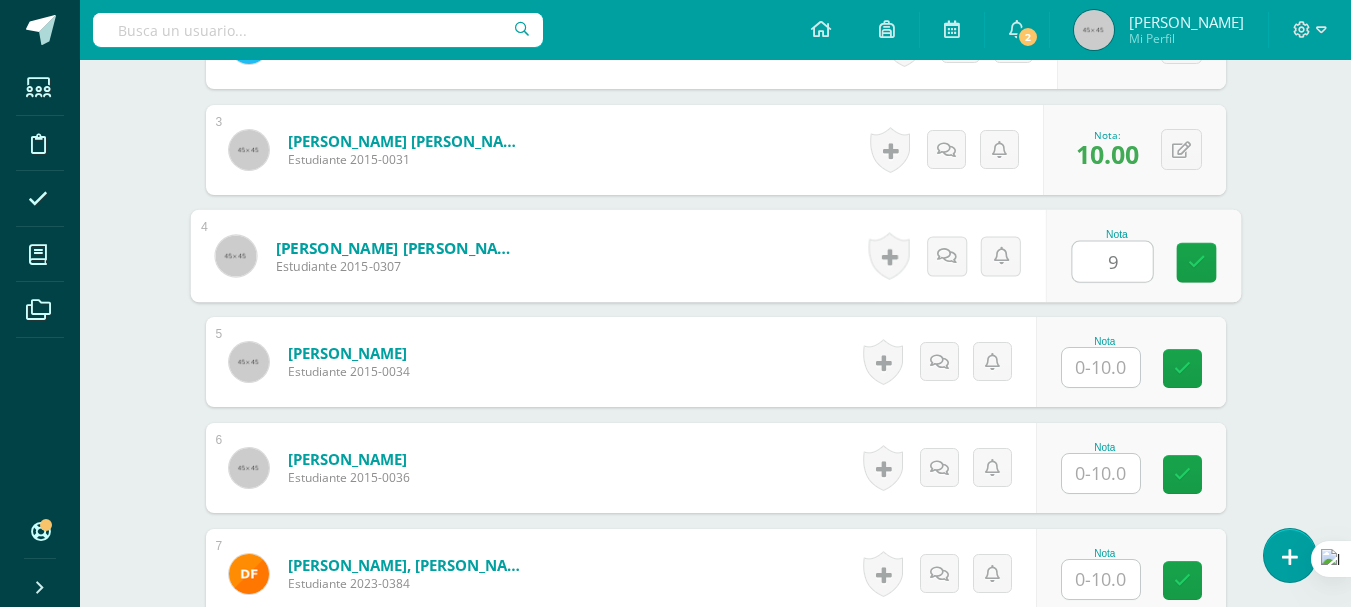 type on "9" 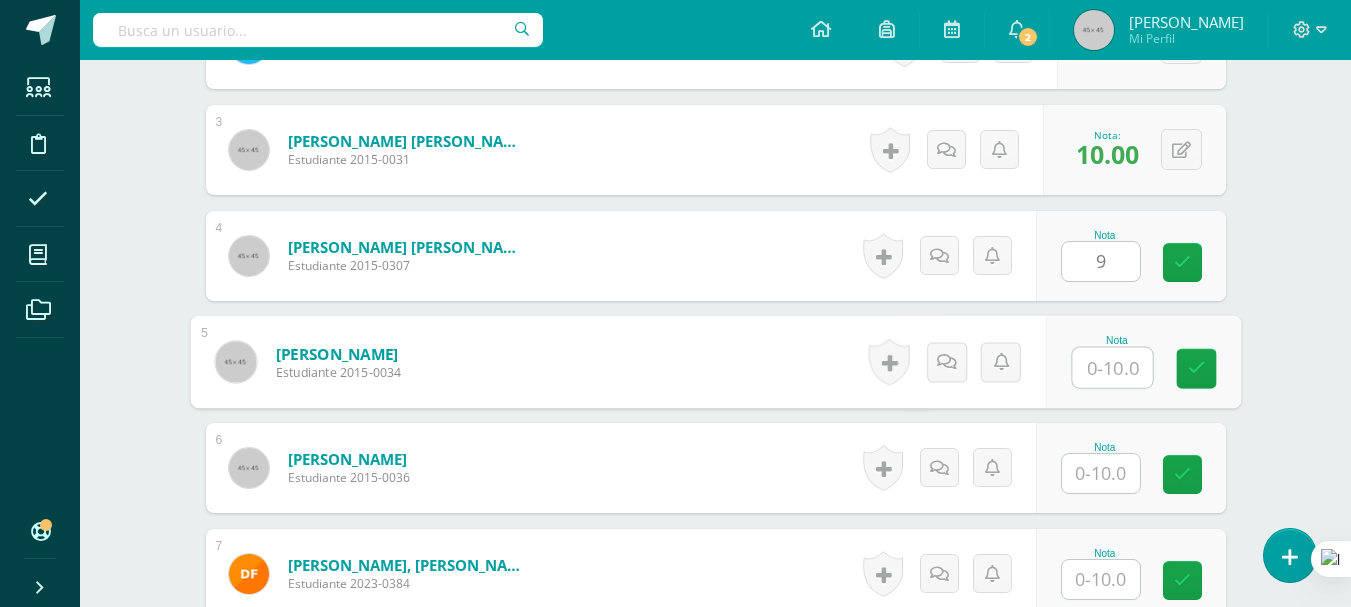 click at bounding box center (1112, 368) 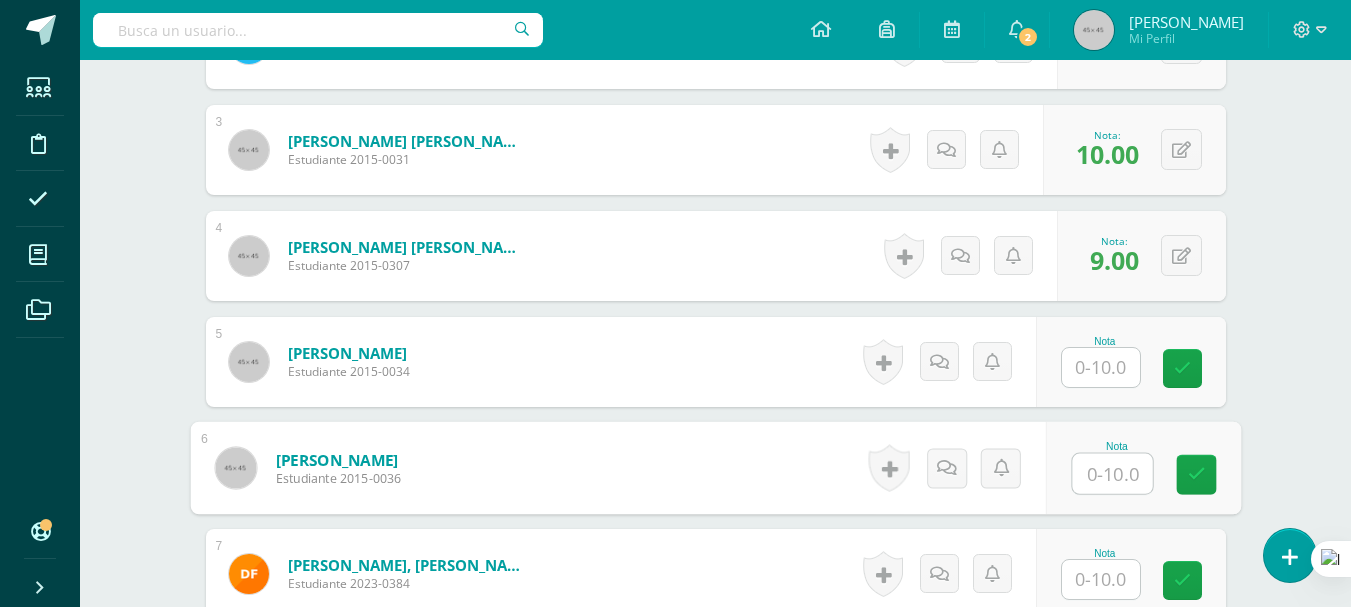 click at bounding box center [1112, 474] 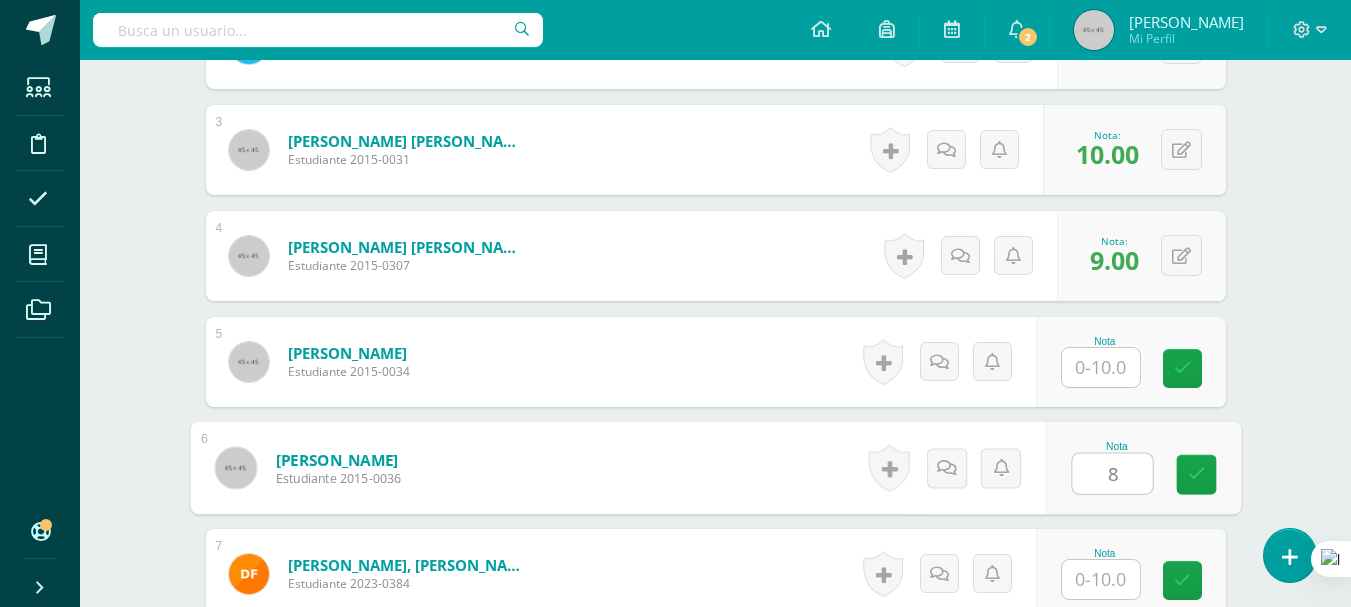 type on "8" 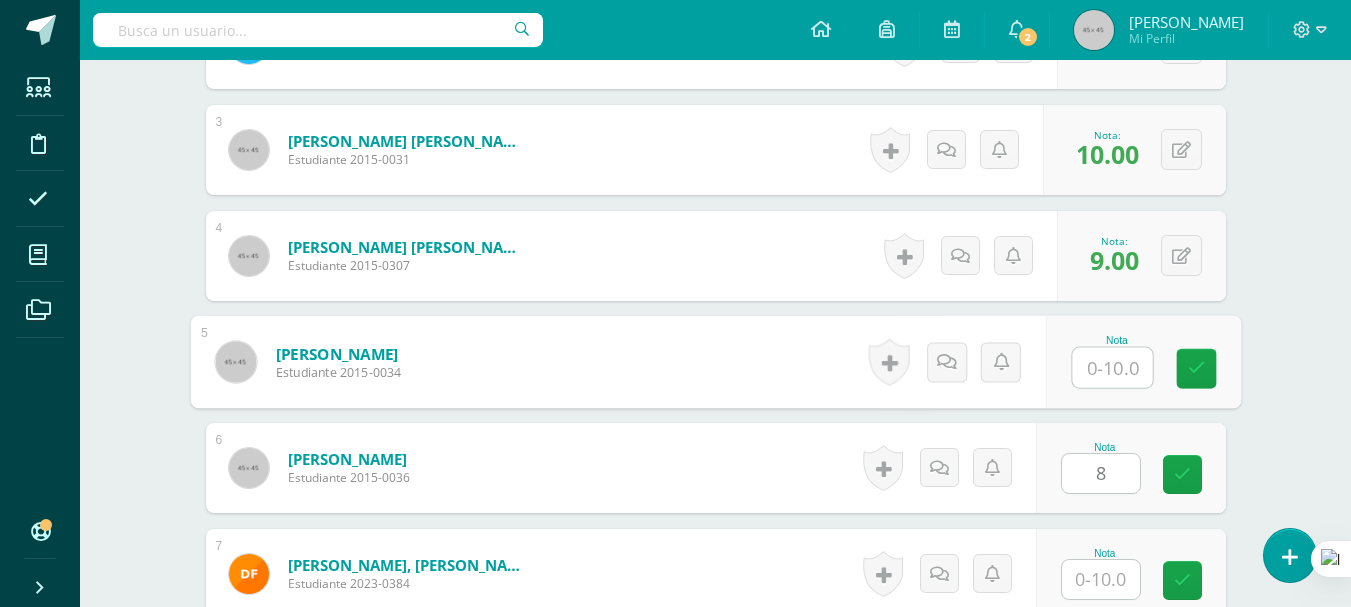 click at bounding box center [1112, 368] 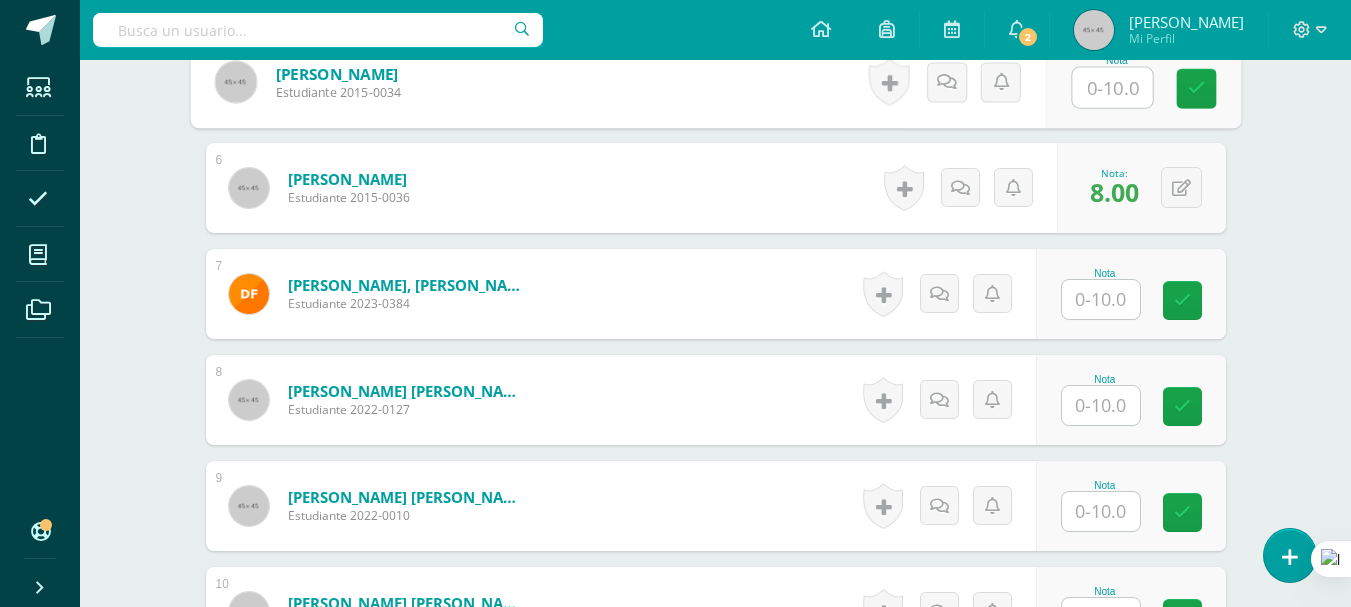 scroll, scrollTop: 1121, scrollLeft: 0, axis: vertical 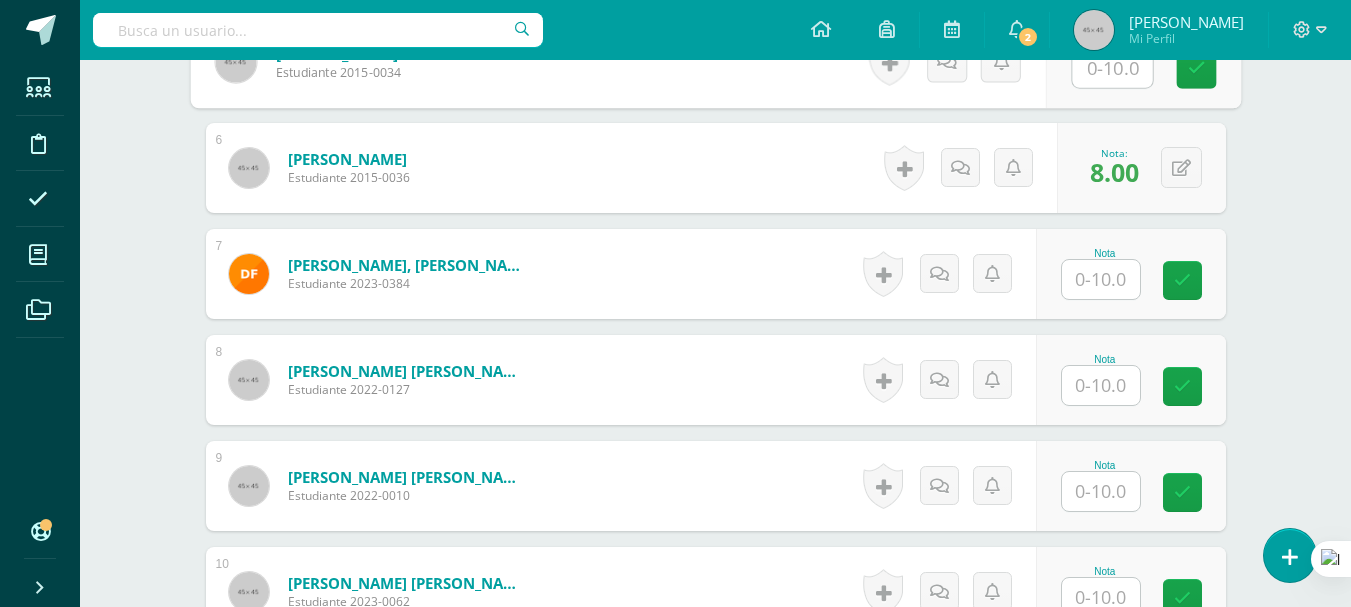 click at bounding box center (1101, 279) 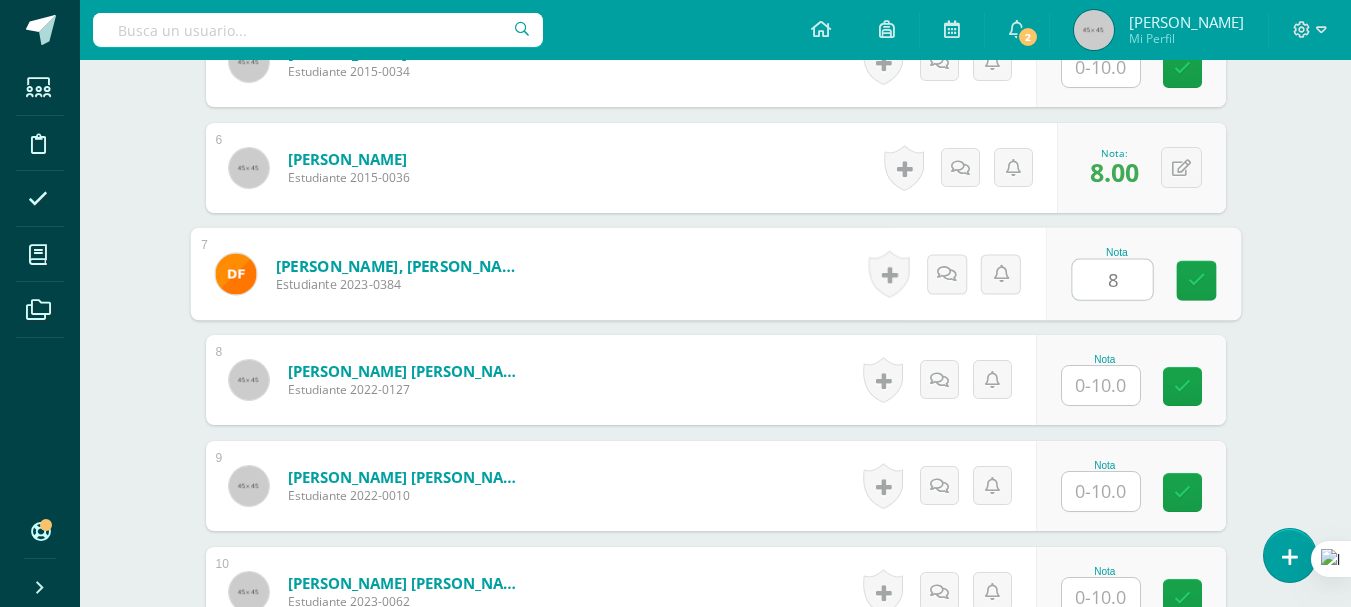 type on "8" 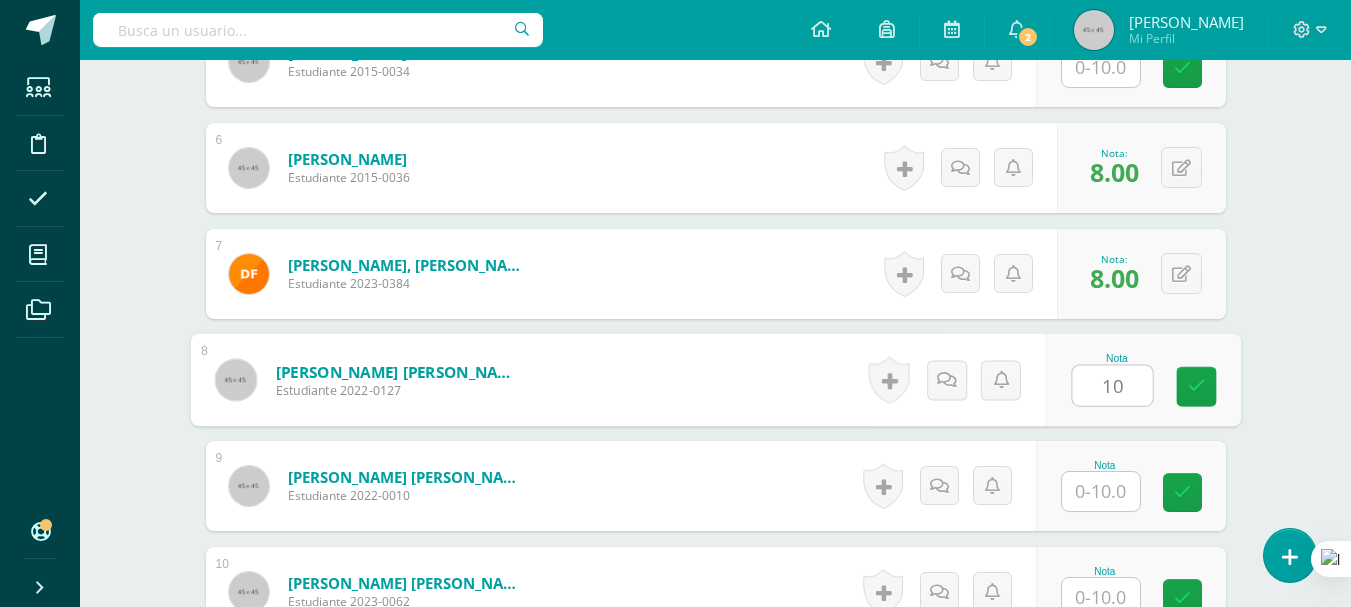 type on "10" 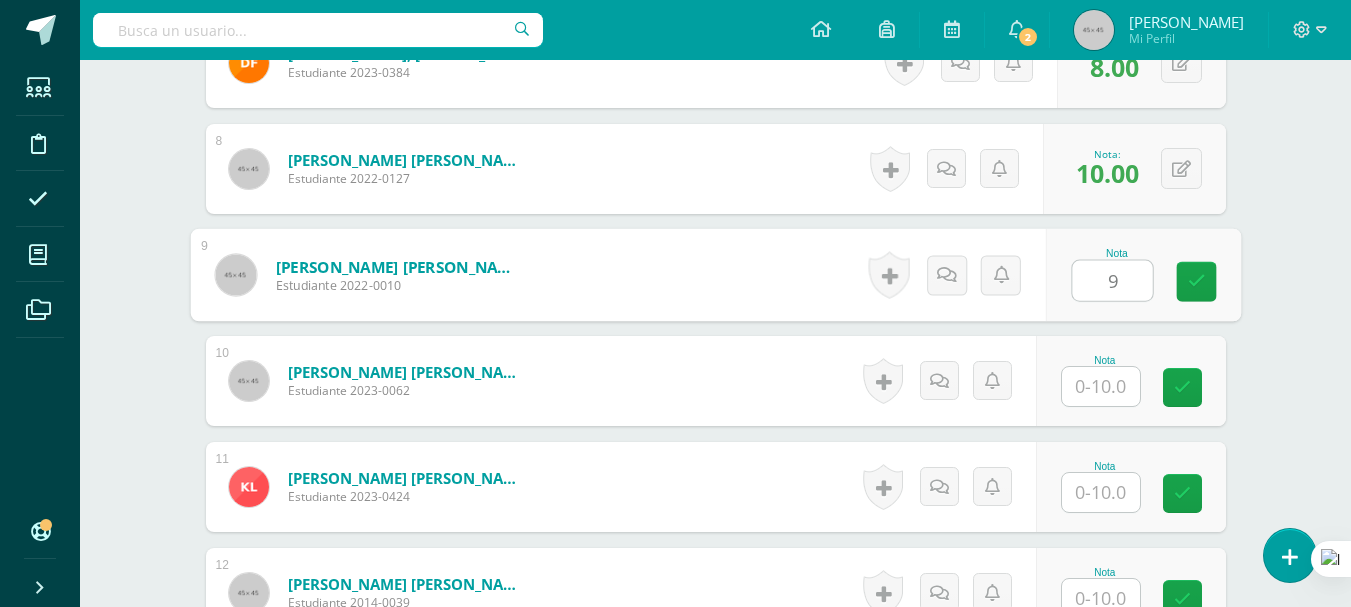 scroll, scrollTop: 1421, scrollLeft: 0, axis: vertical 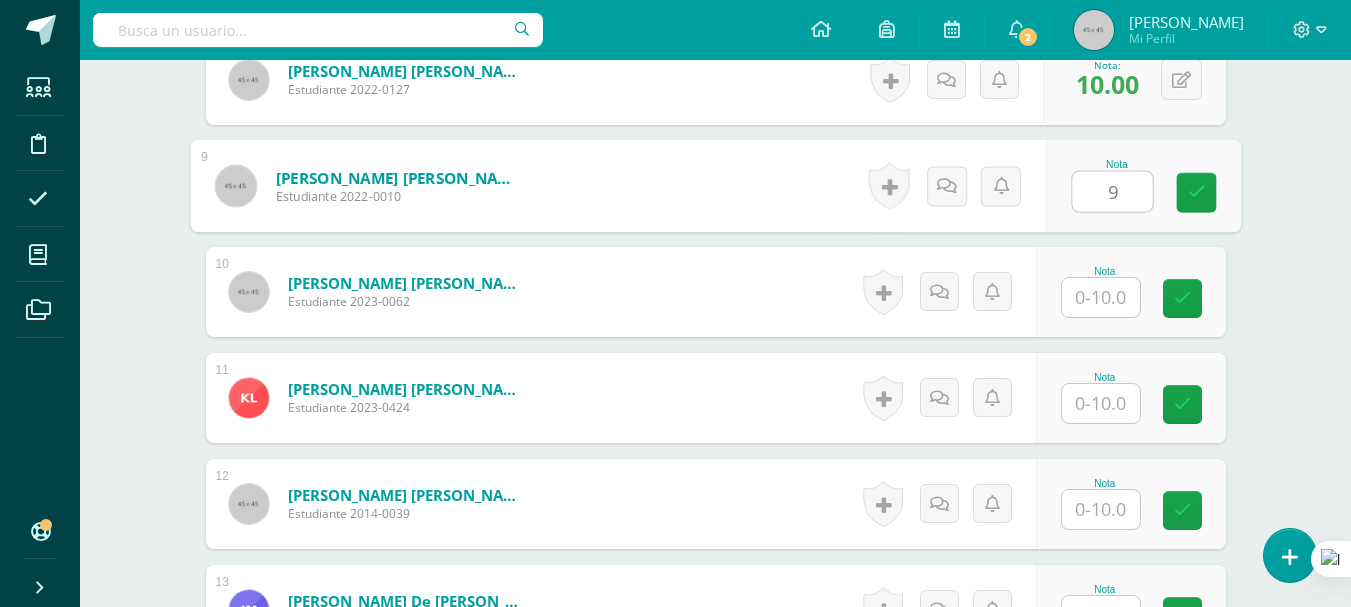 type on "9" 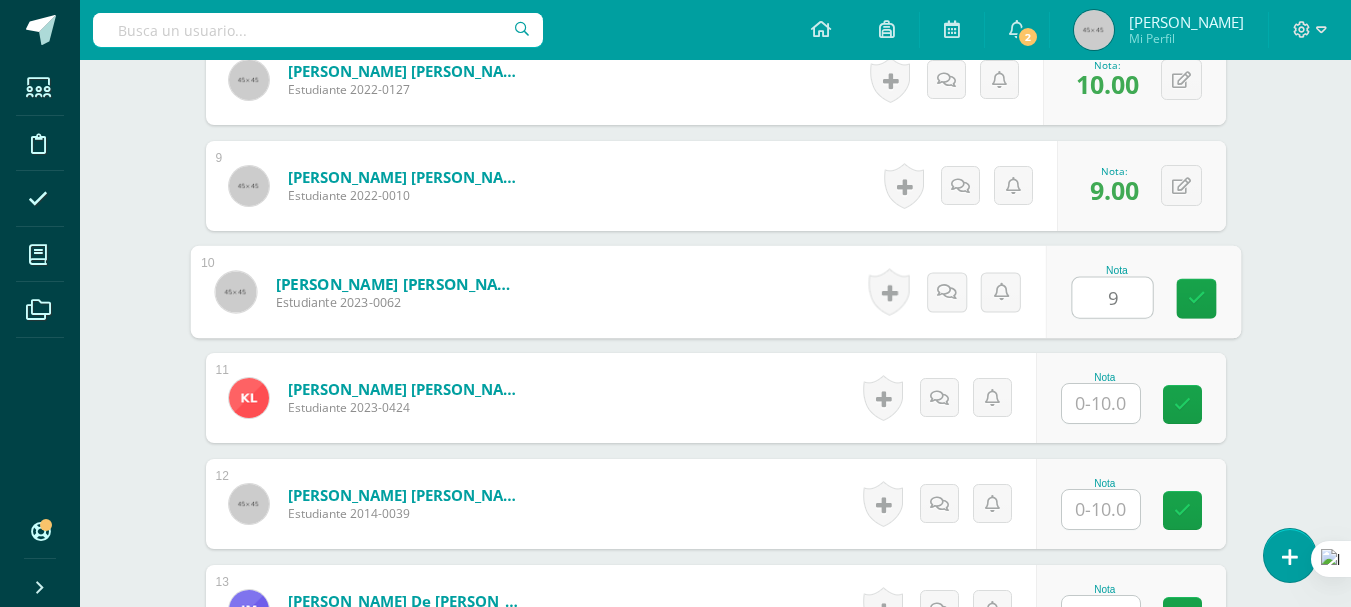 type on "9" 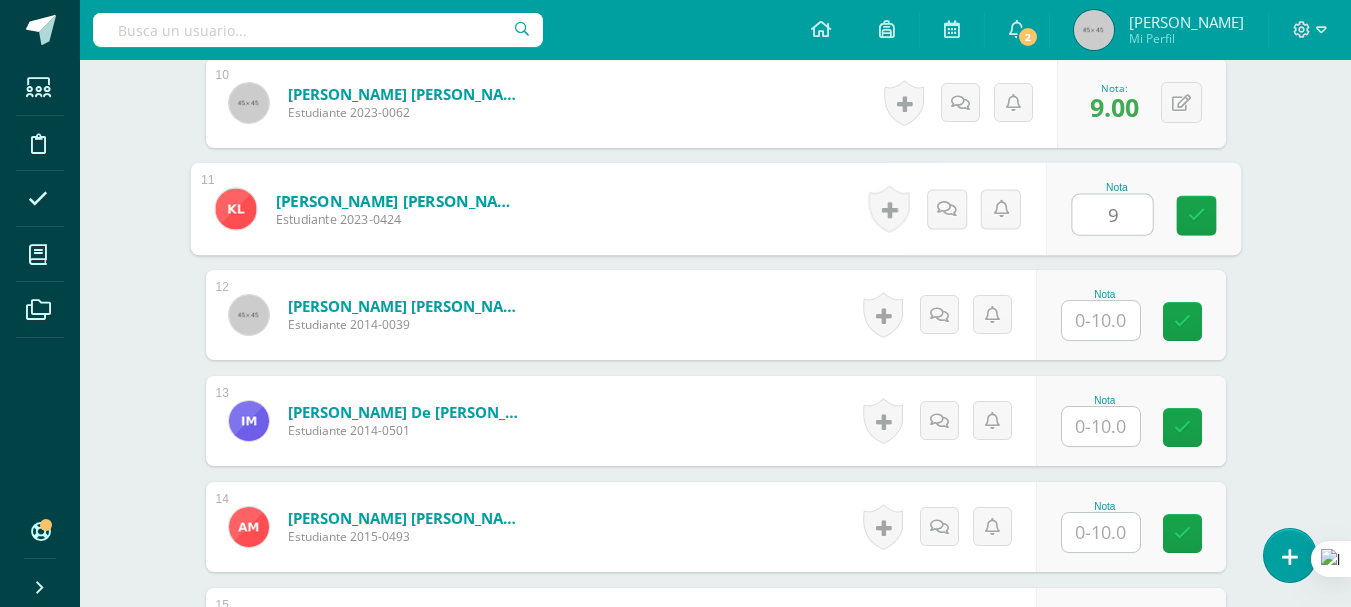 scroll, scrollTop: 1621, scrollLeft: 0, axis: vertical 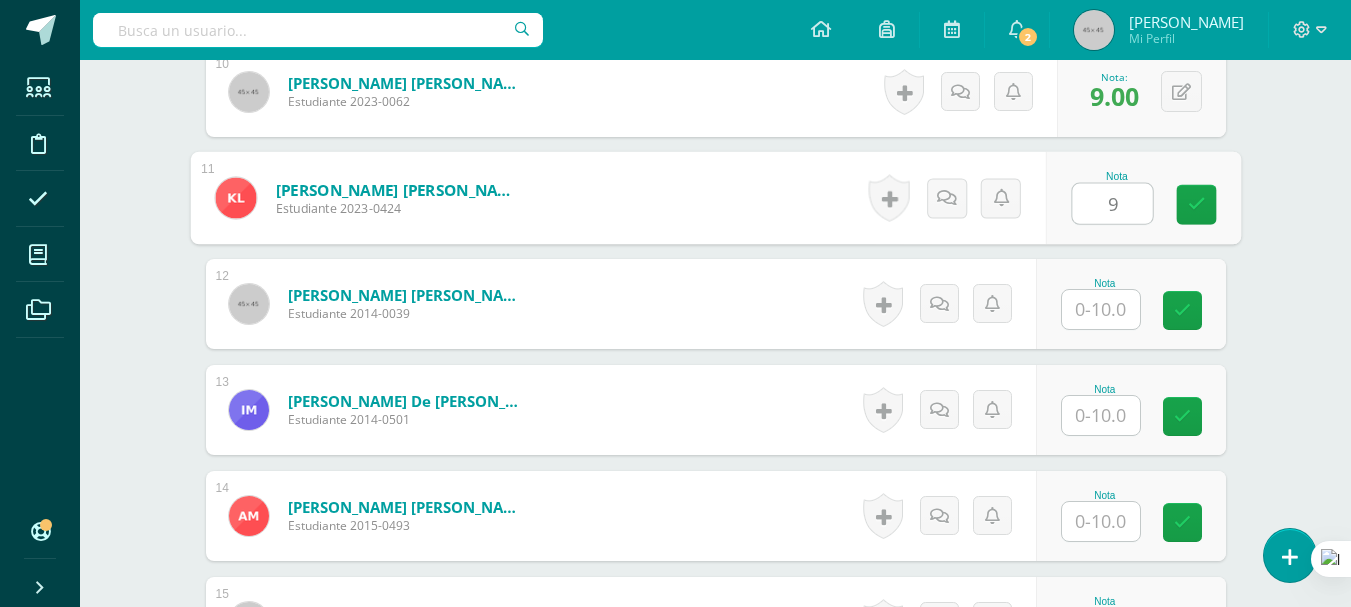 type on "9" 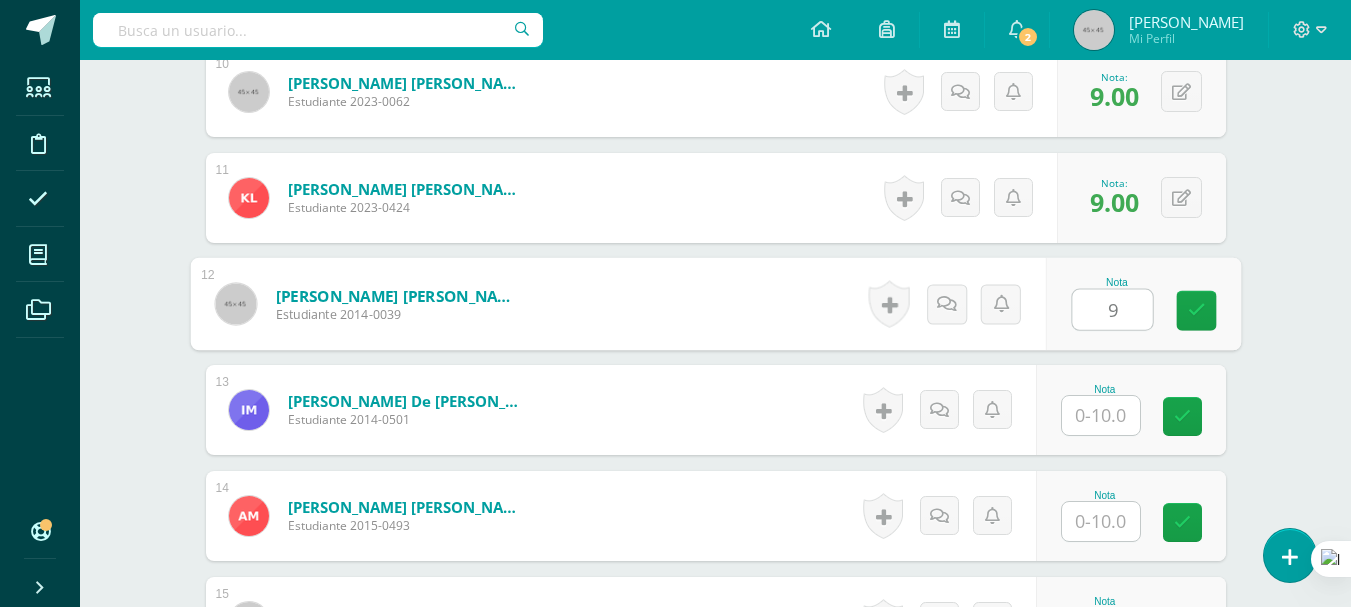 type on "9" 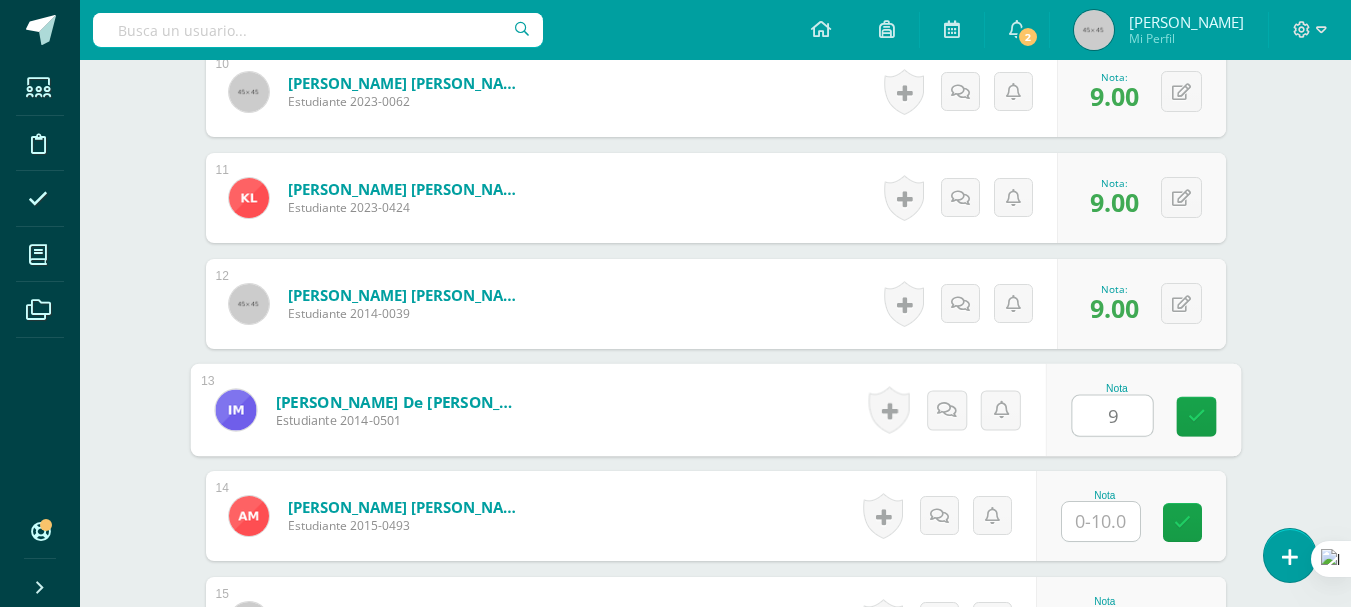 type on "9" 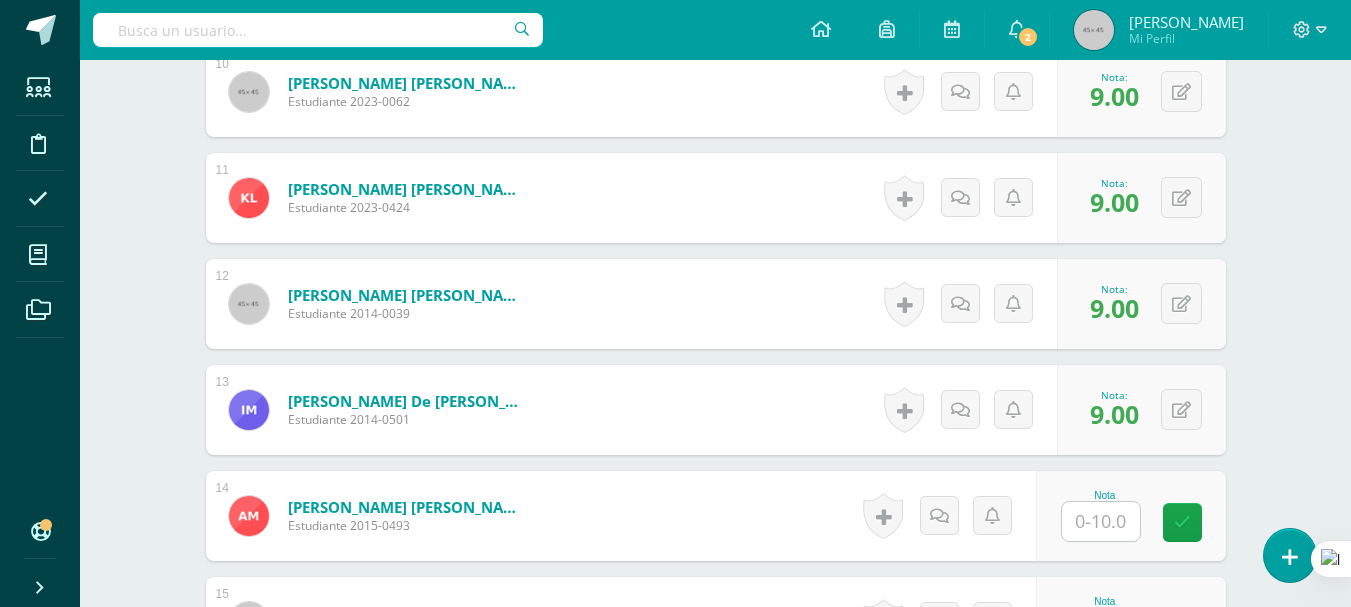 drag, startPoint x: 1099, startPoint y: 531, endPoint x: 1060, endPoint y: 537, distance: 39.45884 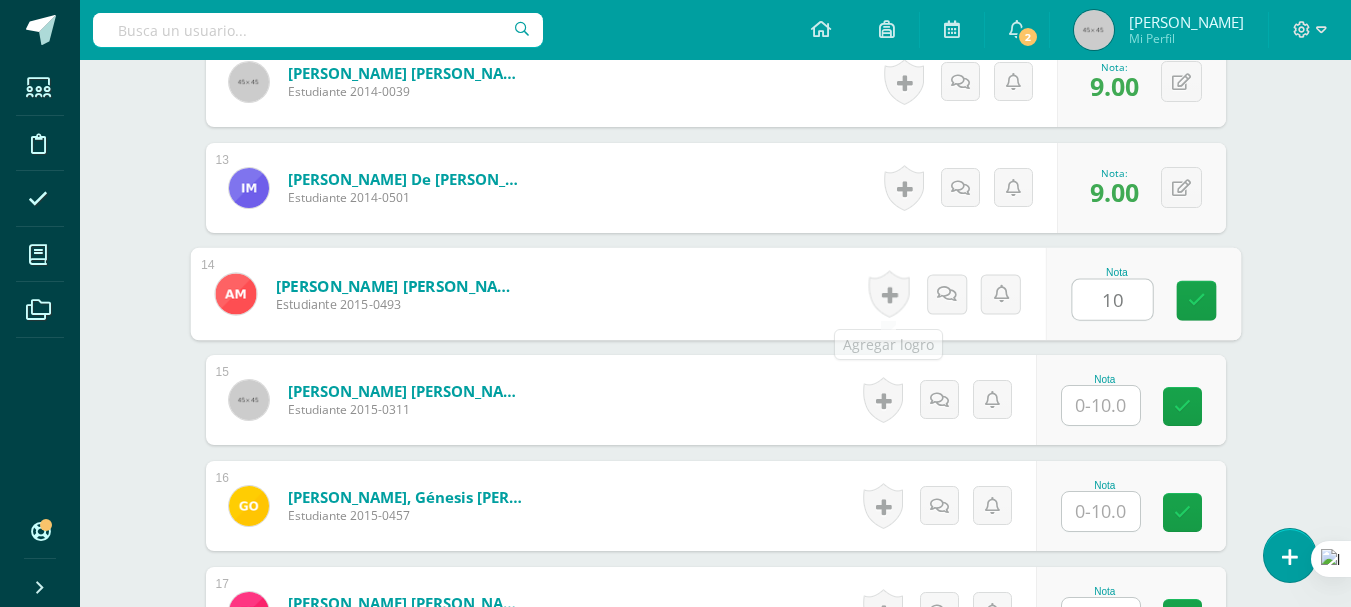 scroll, scrollTop: 1921, scrollLeft: 0, axis: vertical 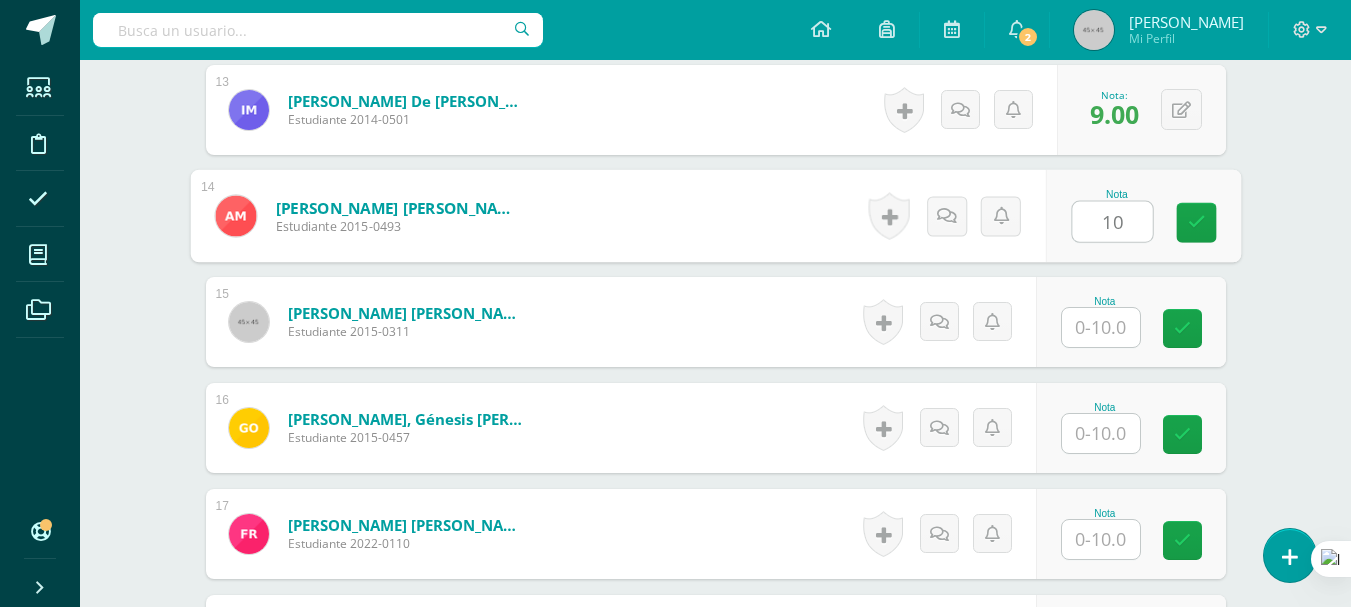 type on "10" 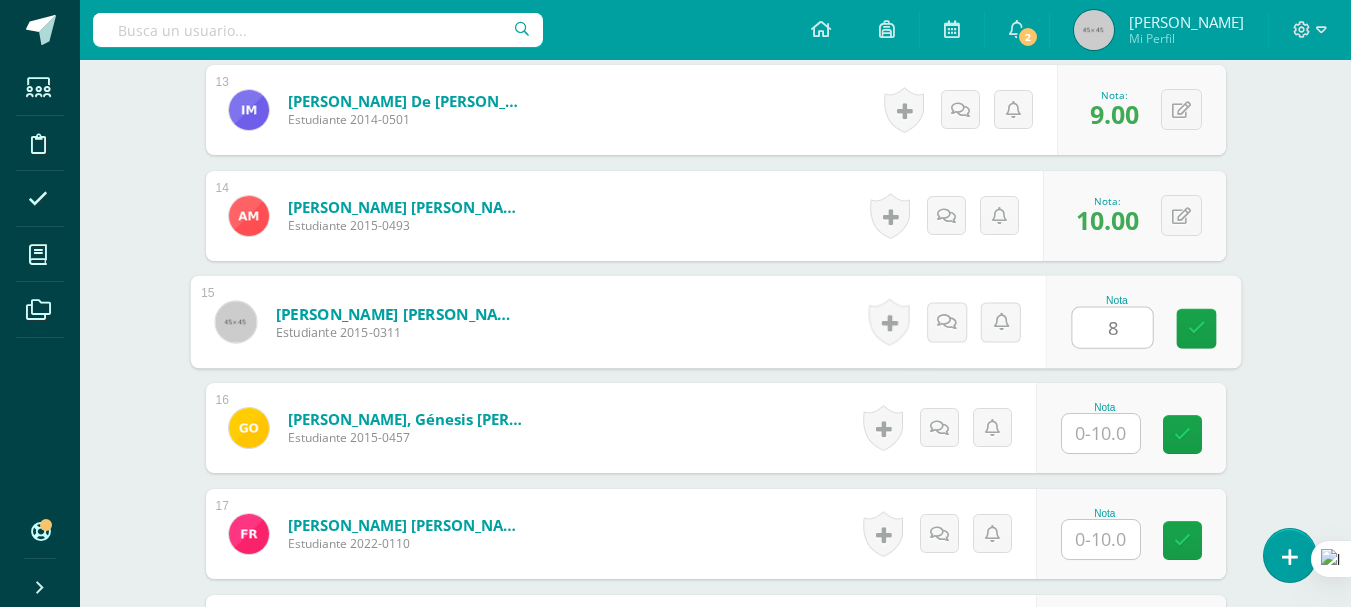 type on "8" 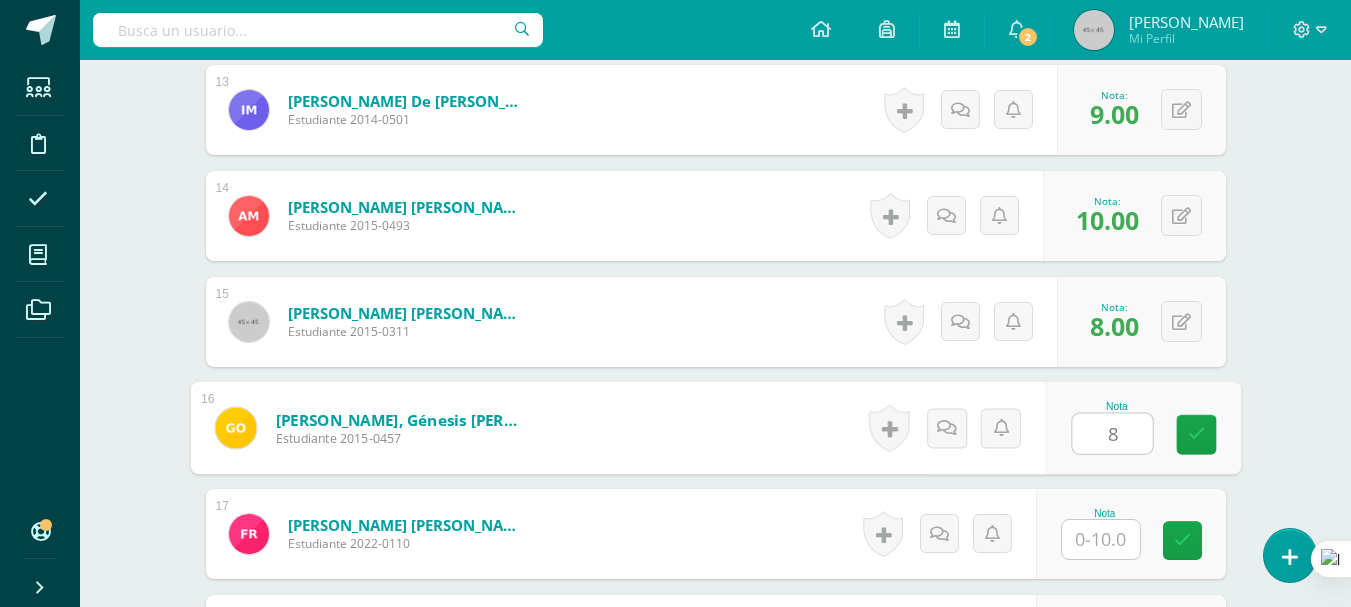 type on "8" 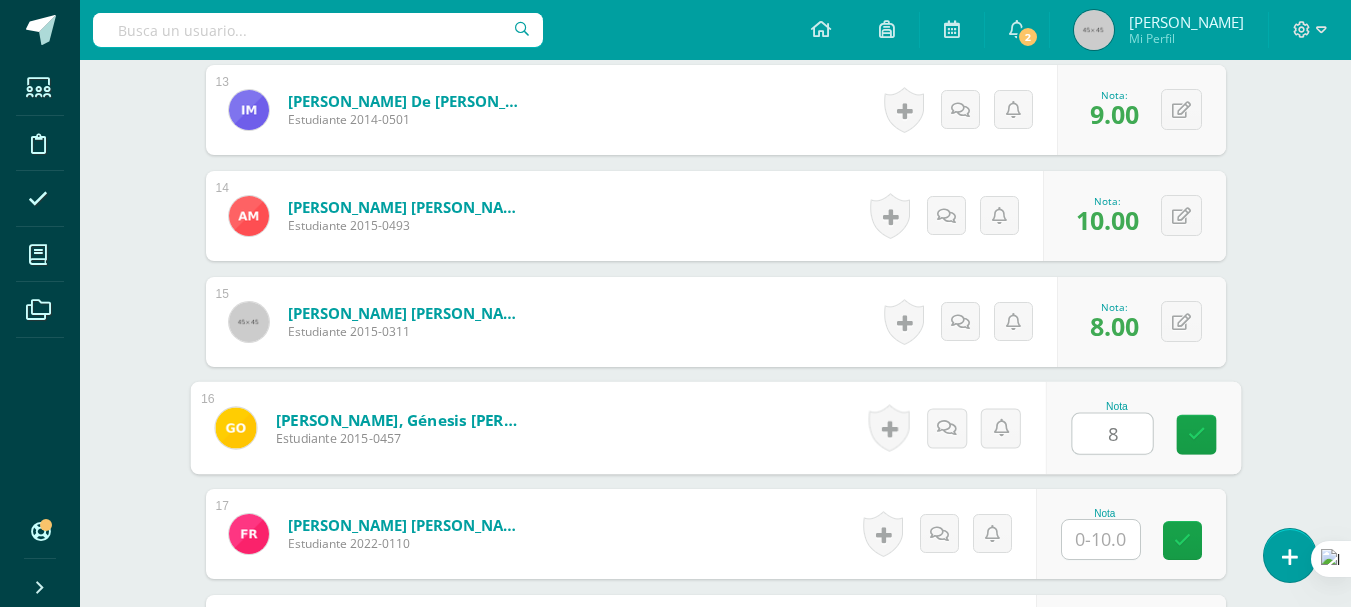 click at bounding box center (1101, 539) 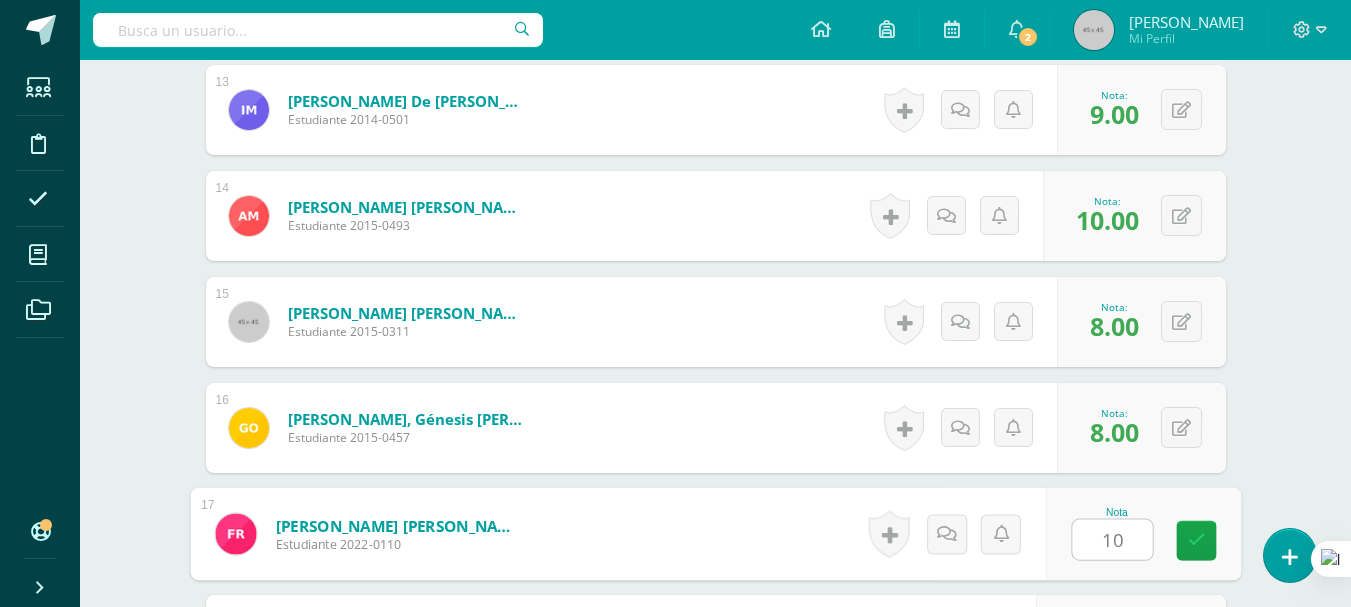 scroll, scrollTop: 2221, scrollLeft: 0, axis: vertical 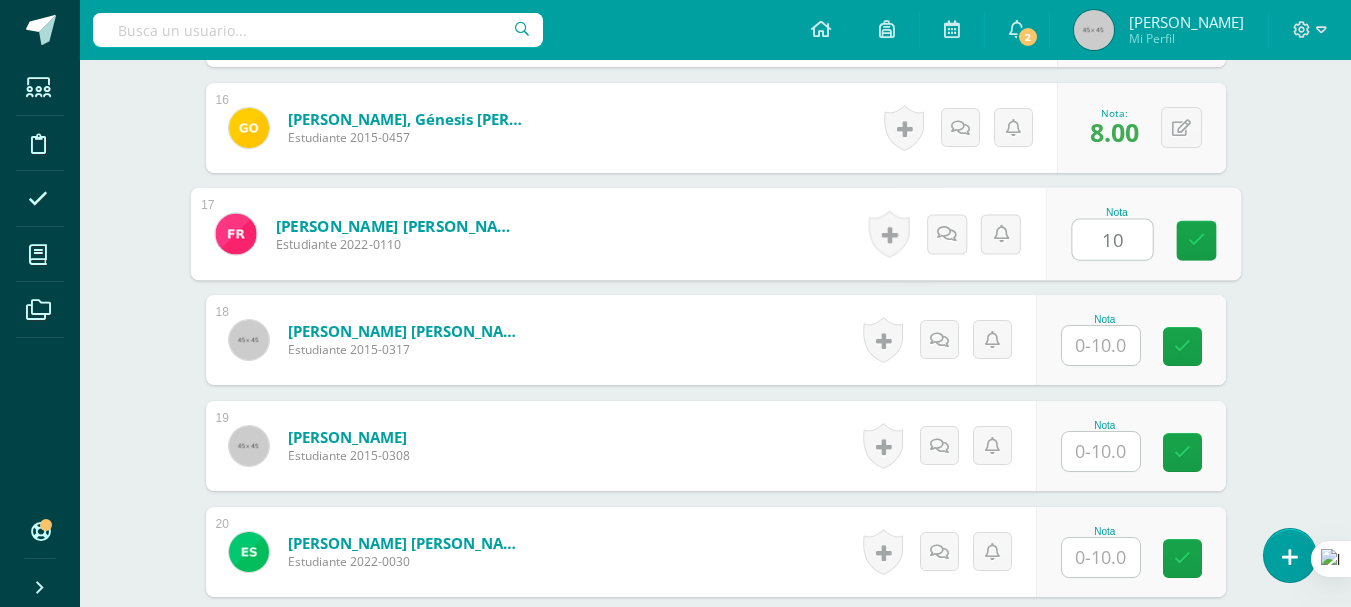 type on "10" 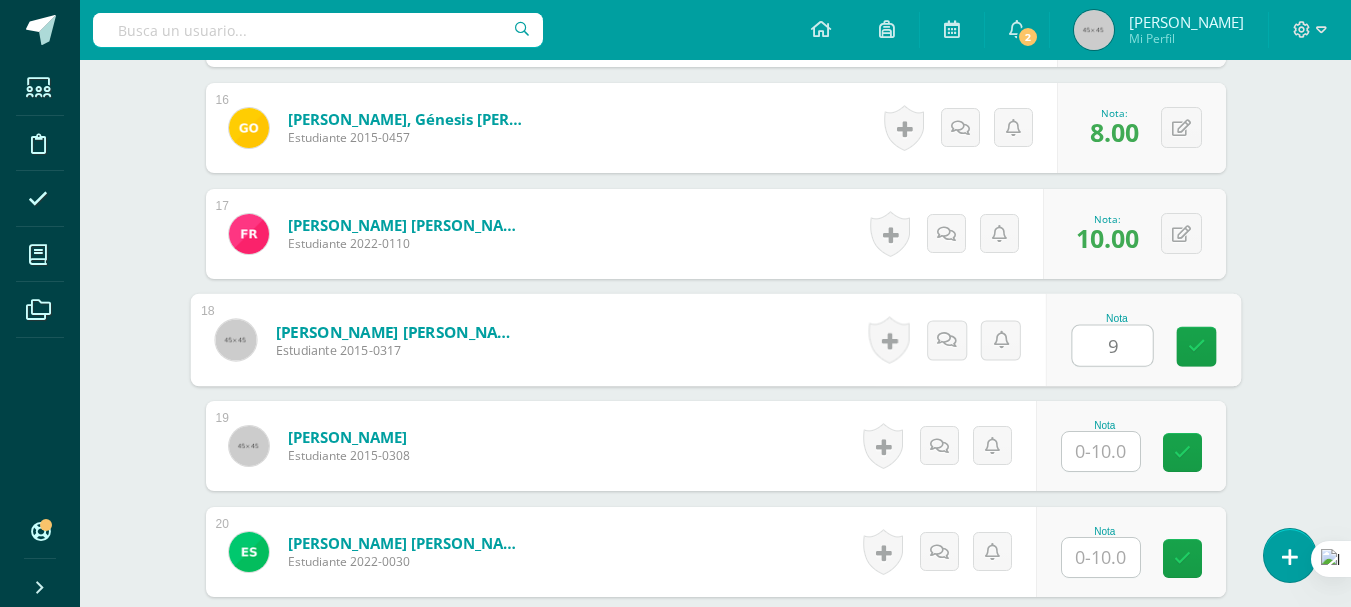type on "9" 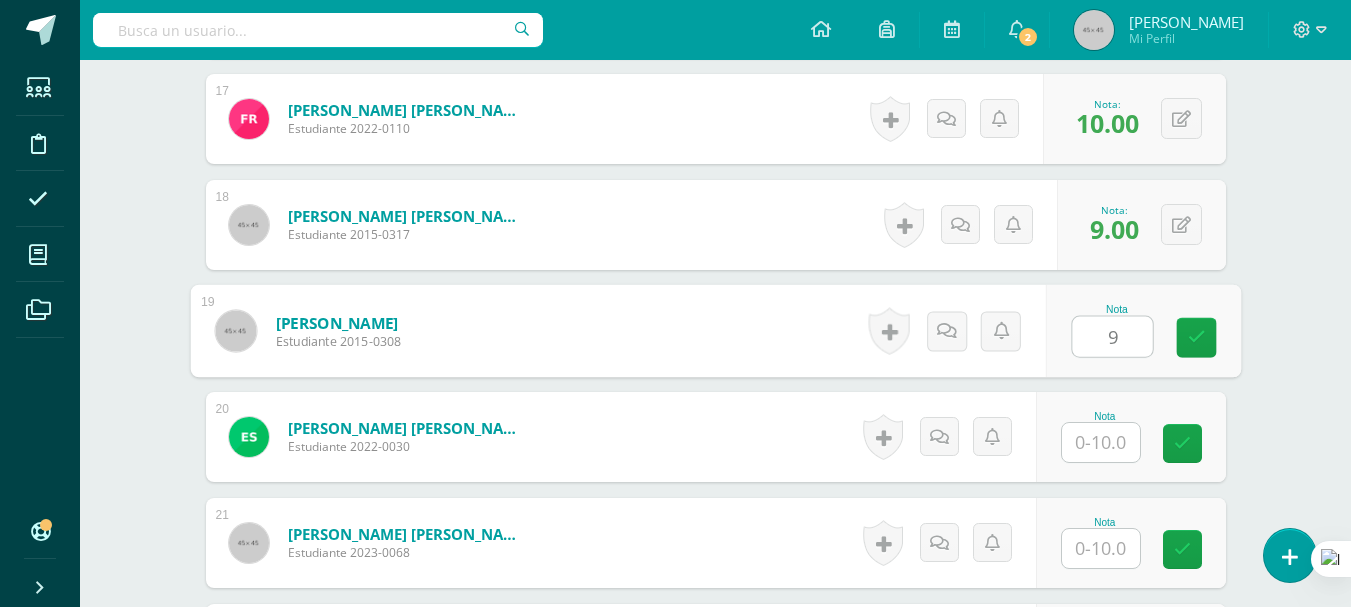 scroll, scrollTop: 2521, scrollLeft: 0, axis: vertical 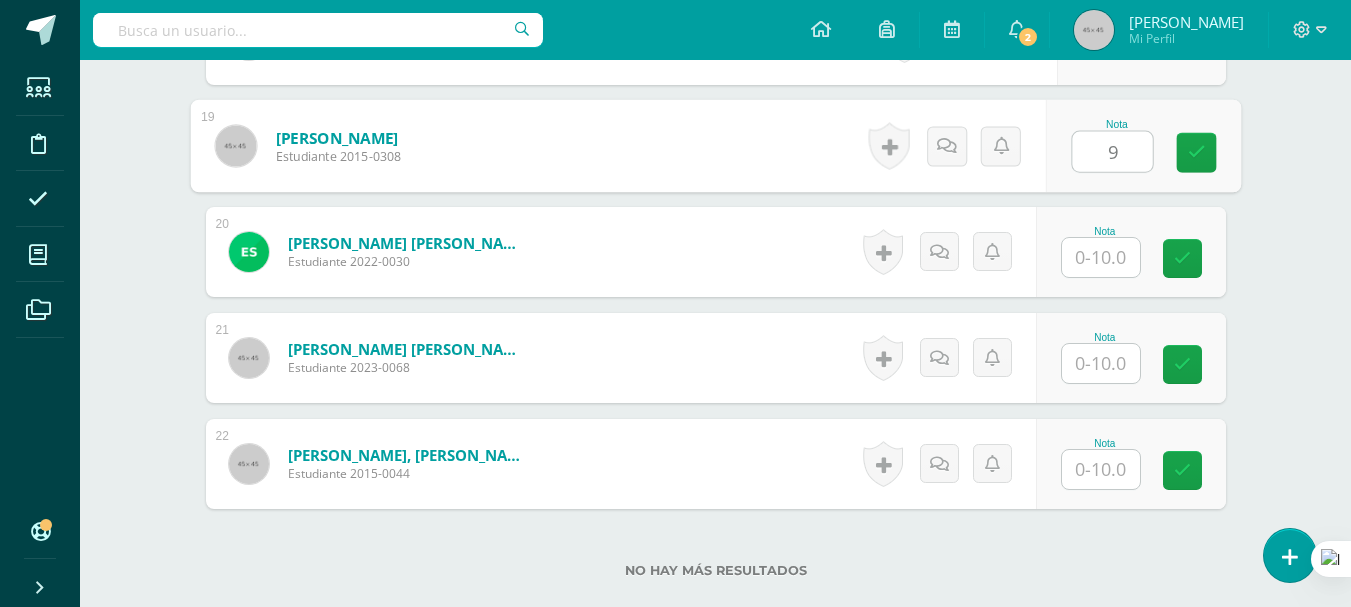type on "9" 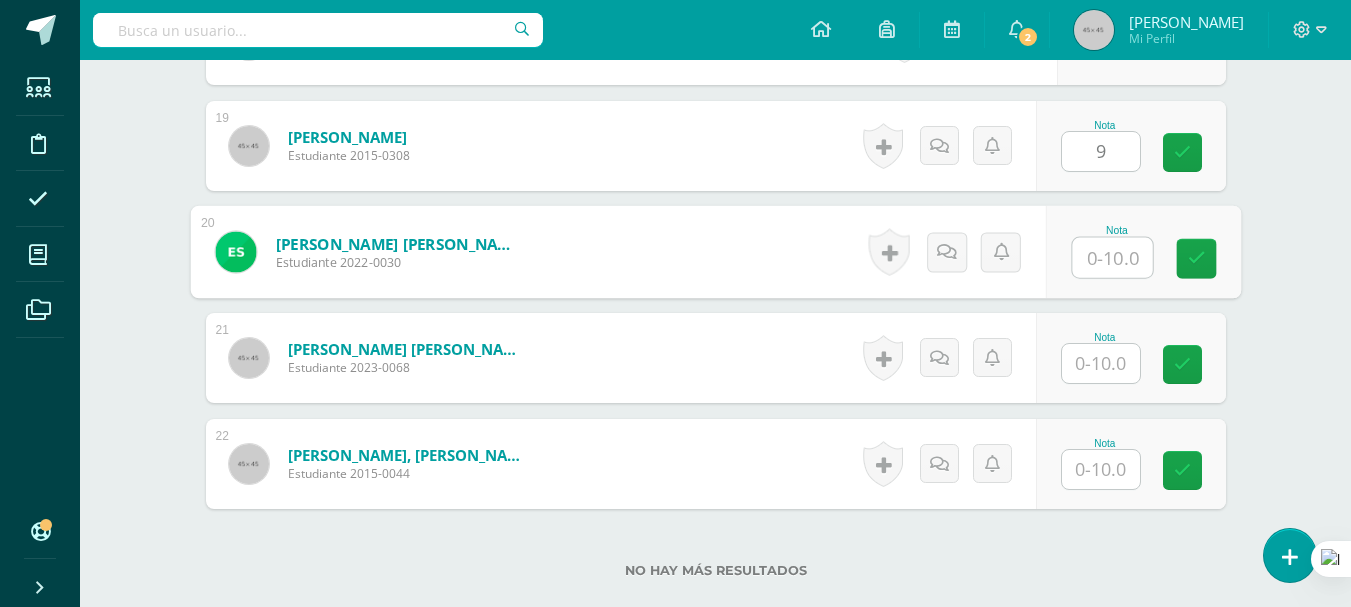 click at bounding box center (1112, 258) 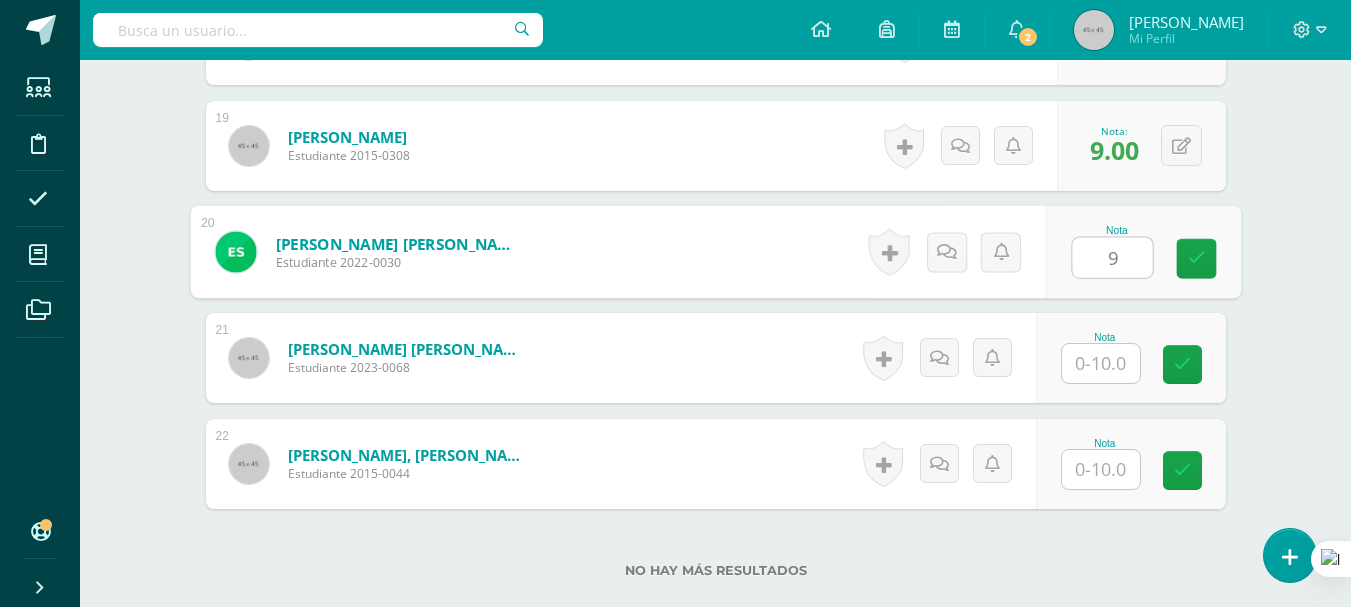 type on "9" 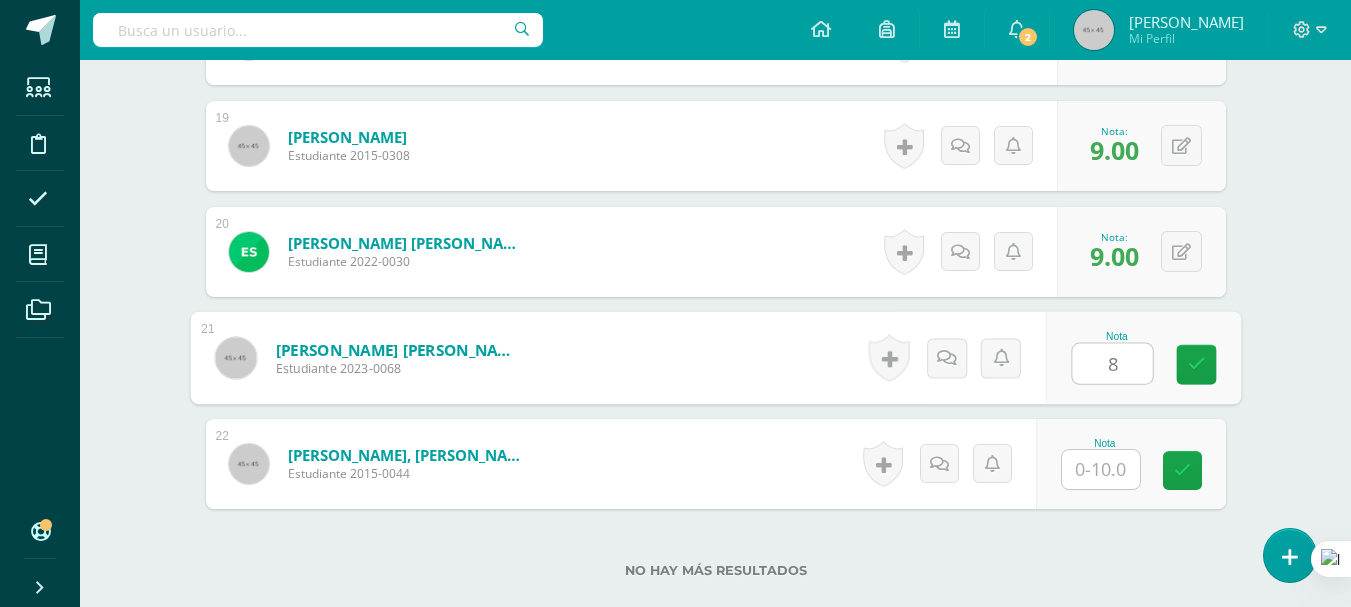 type on "8" 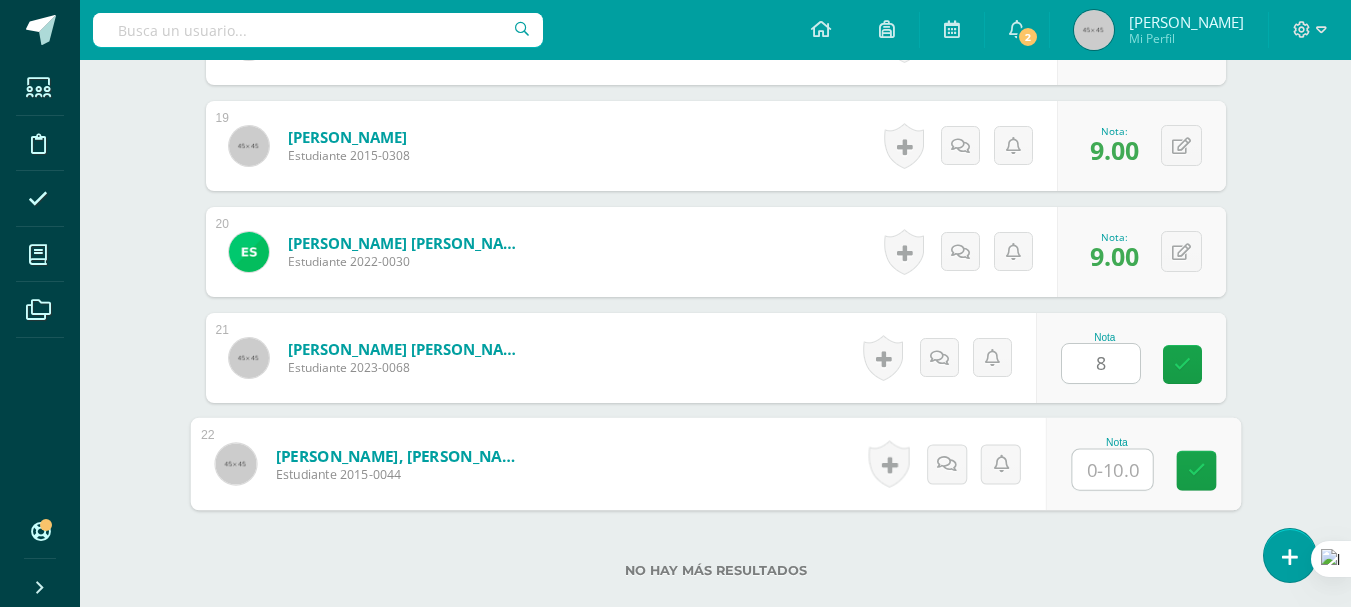 click at bounding box center (1112, 470) 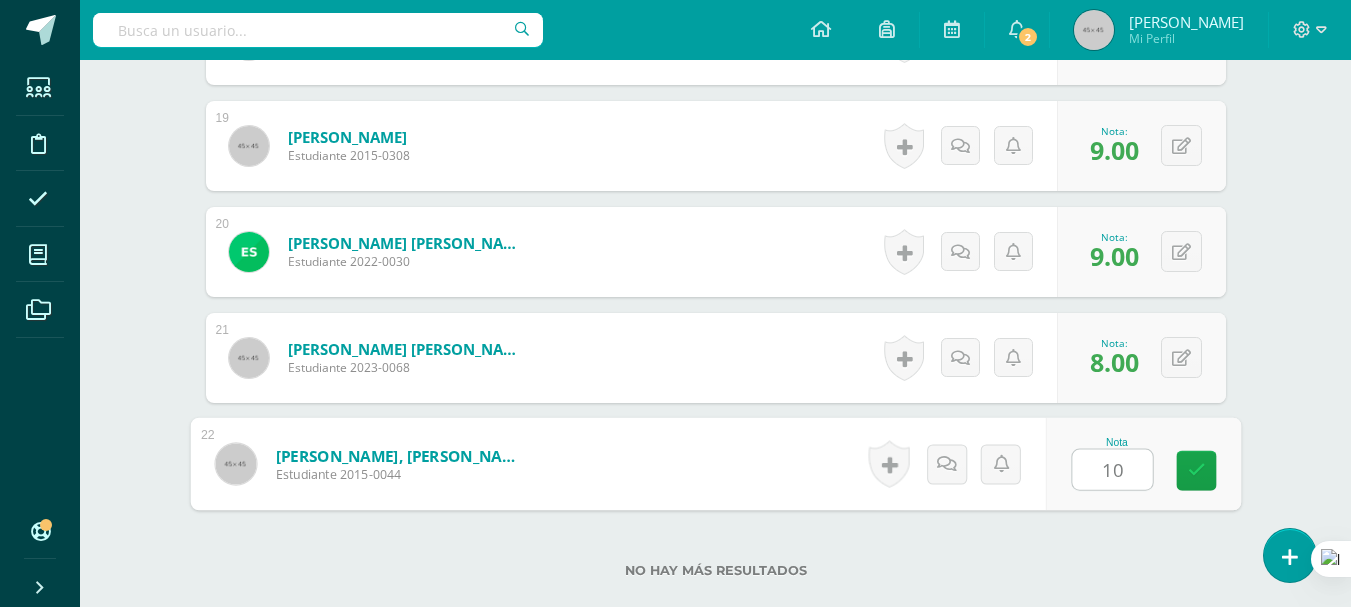 type on "10" 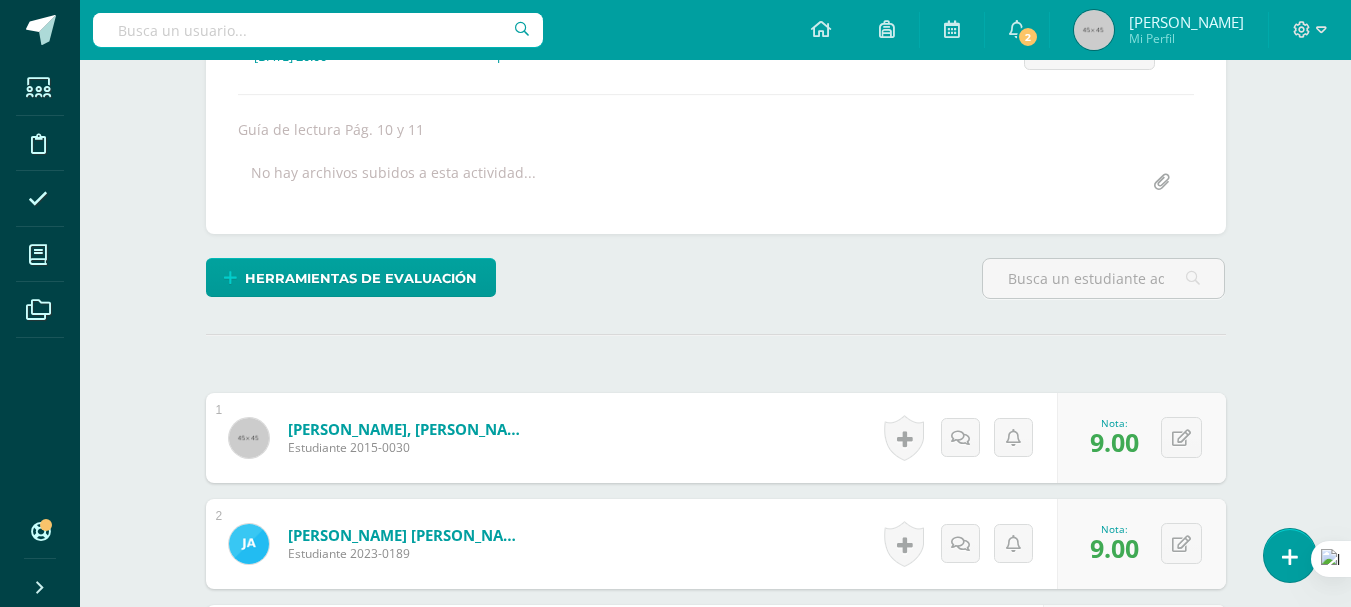 scroll, scrollTop: 0, scrollLeft: 0, axis: both 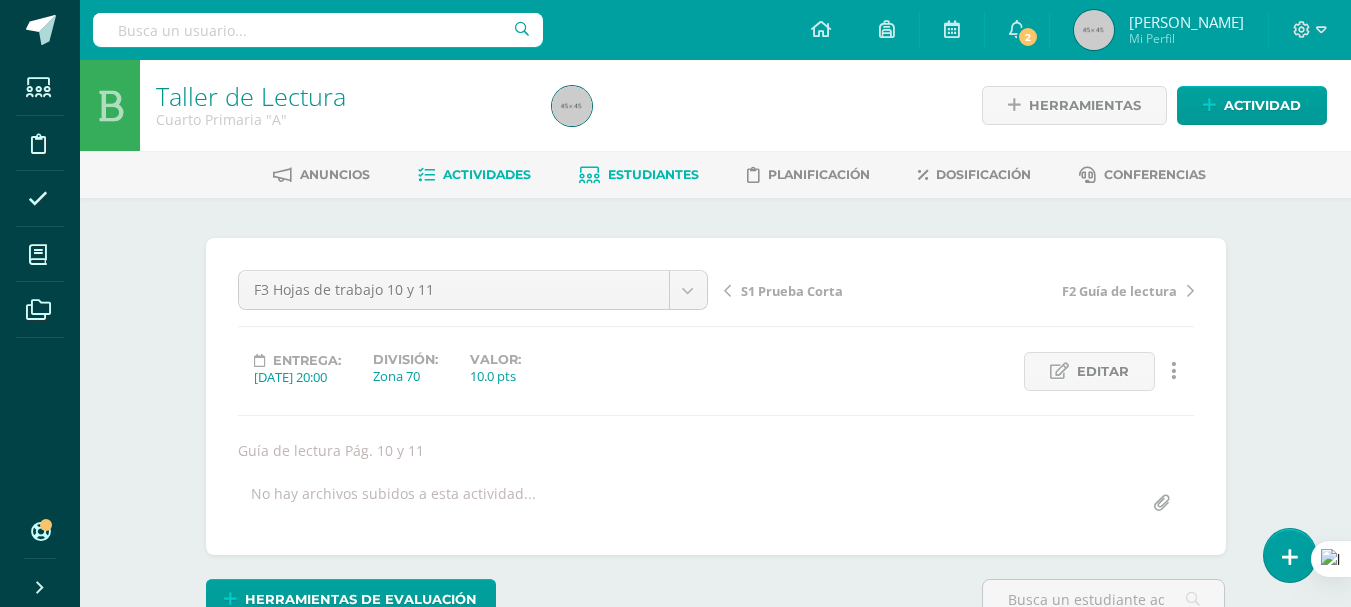 click on "Estudiantes" at bounding box center (653, 174) 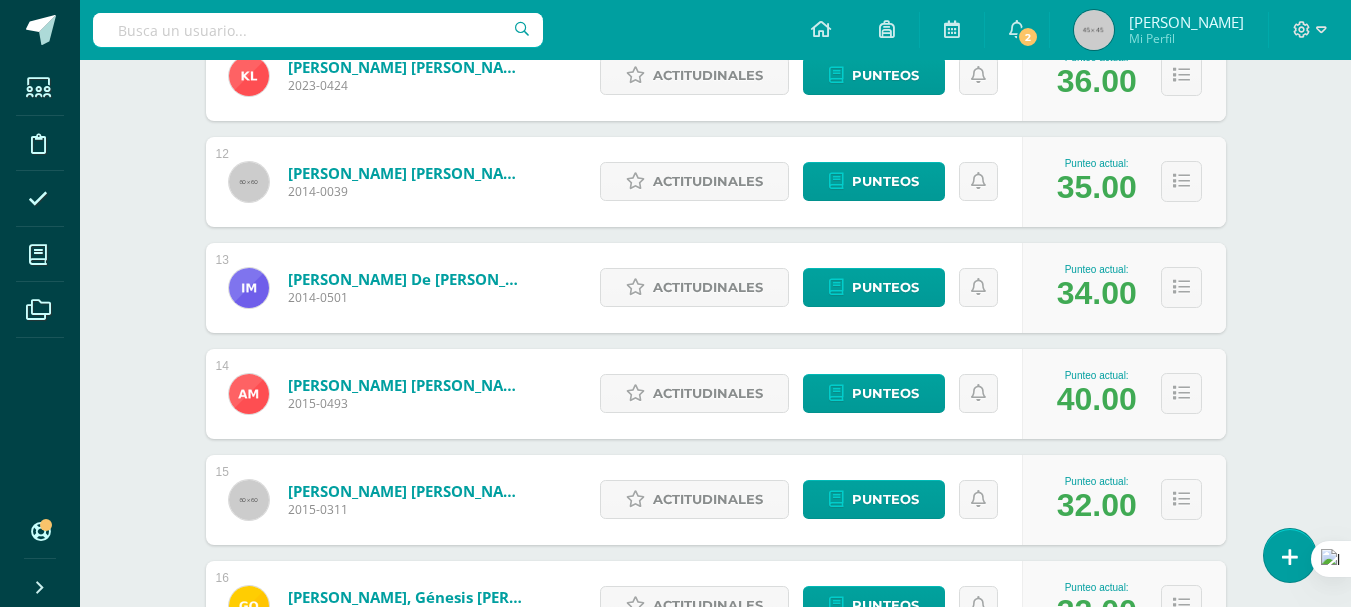 scroll, scrollTop: 1498, scrollLeft: 0, axis: vertical 